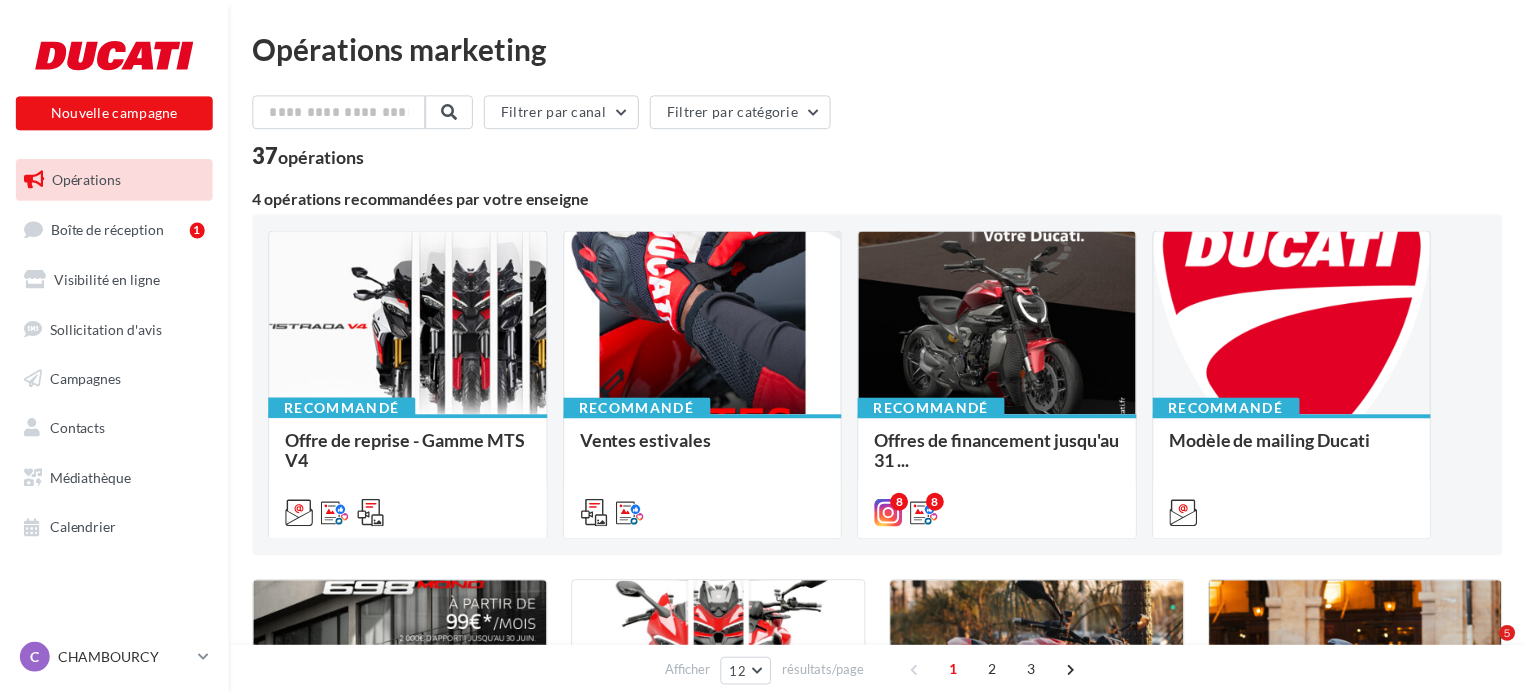 scroll, scrollTop: 0, scrollLeft: 0, axis: both 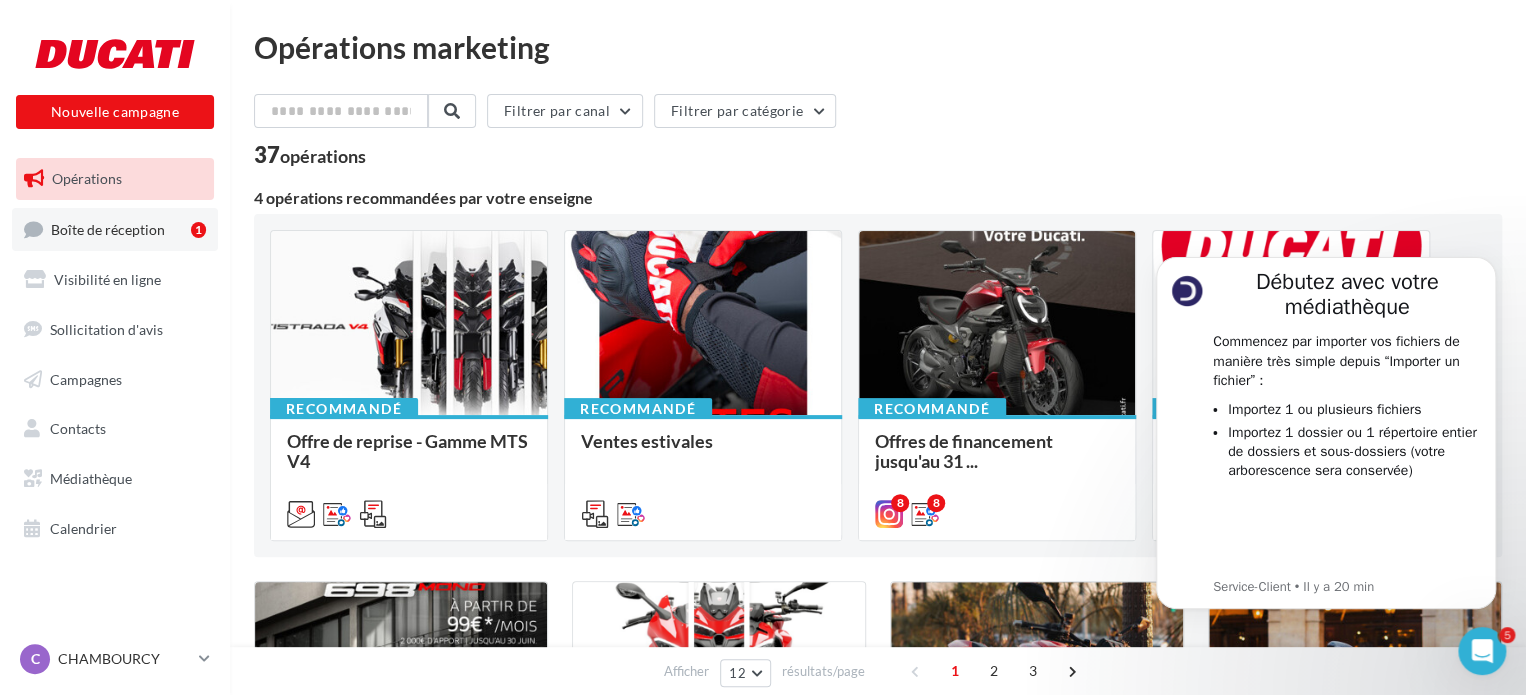 click on "Boîte de réception
1" at bounding box center [115, 229] 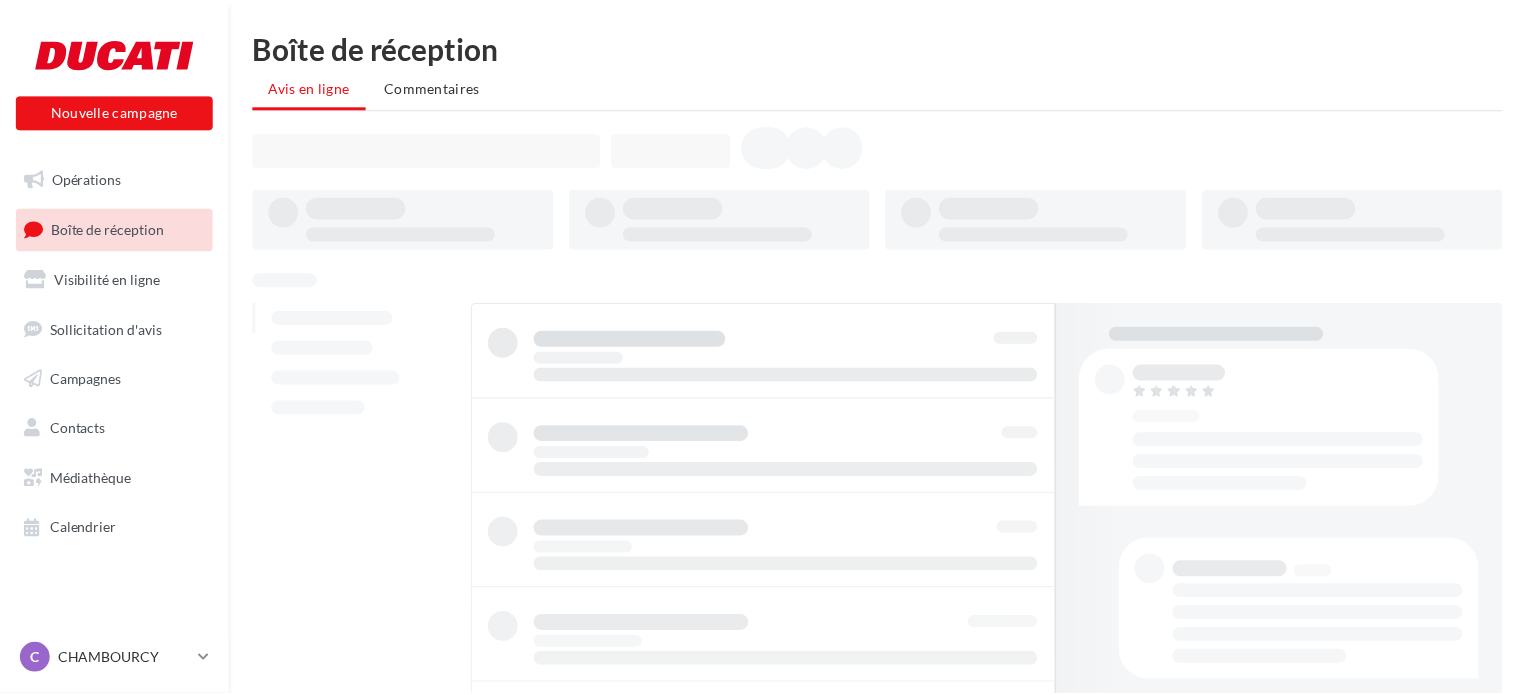 scroll, scrollTop: 0, scrollLeft: 0, axis: both 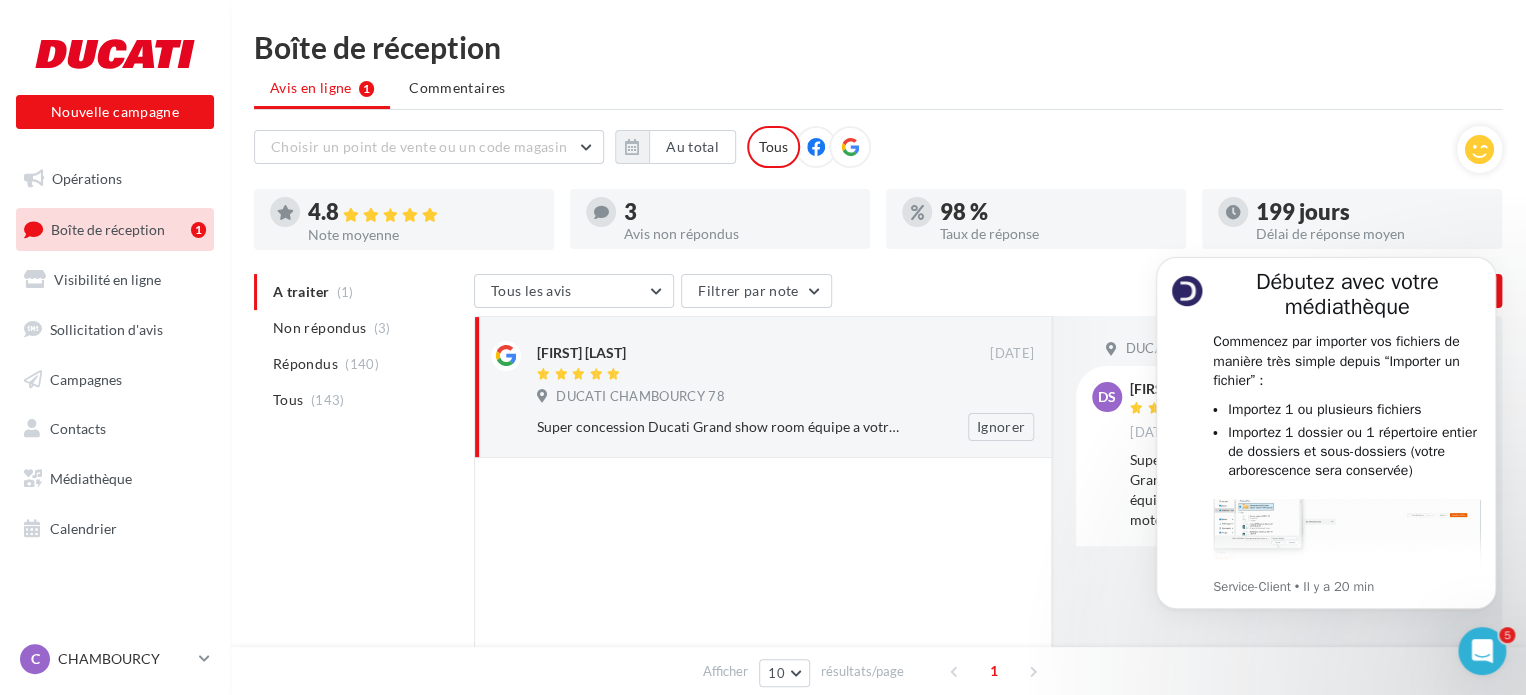 click on "[FIRST] [LAST]
[DATE]
DUCATI CHAMBOURCY 78
Super concession Ducati
Grand show room
équipe a votre écoute pour trouver le bonne moto
Ignorer" at bounding box center [785, 391] 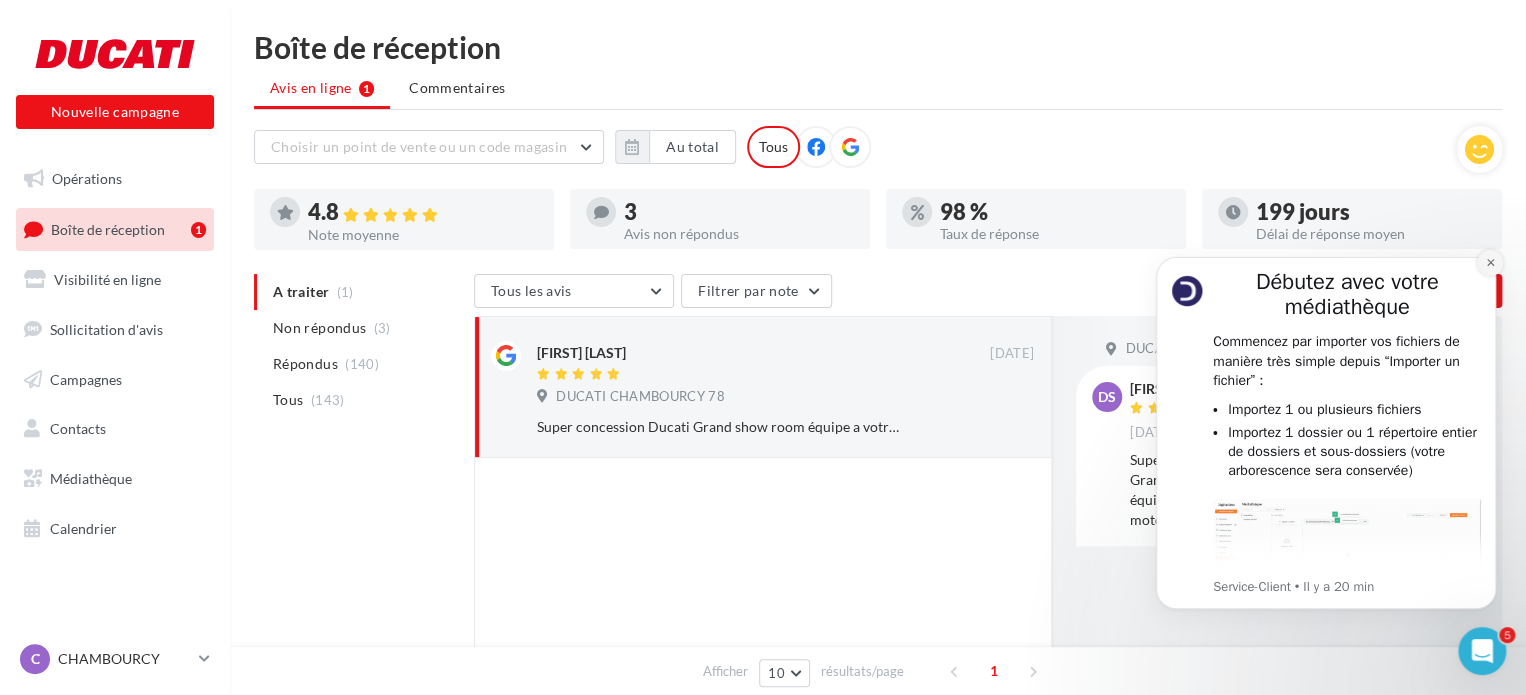 click at bounding box center (1490, 263) 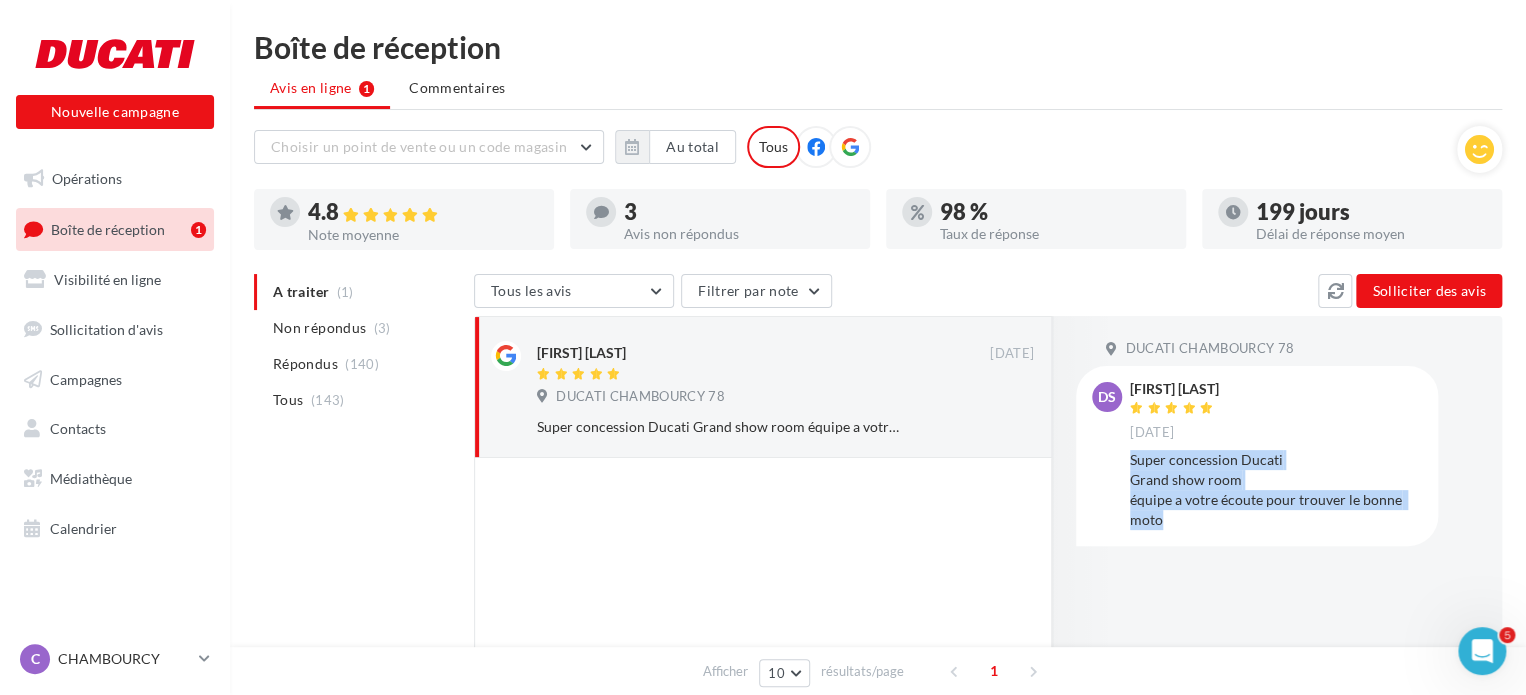 drag, startPoint x: 1128, startPoint y: 461, endPoint x: 1244, endPoint y: 517, distance: 128.80994 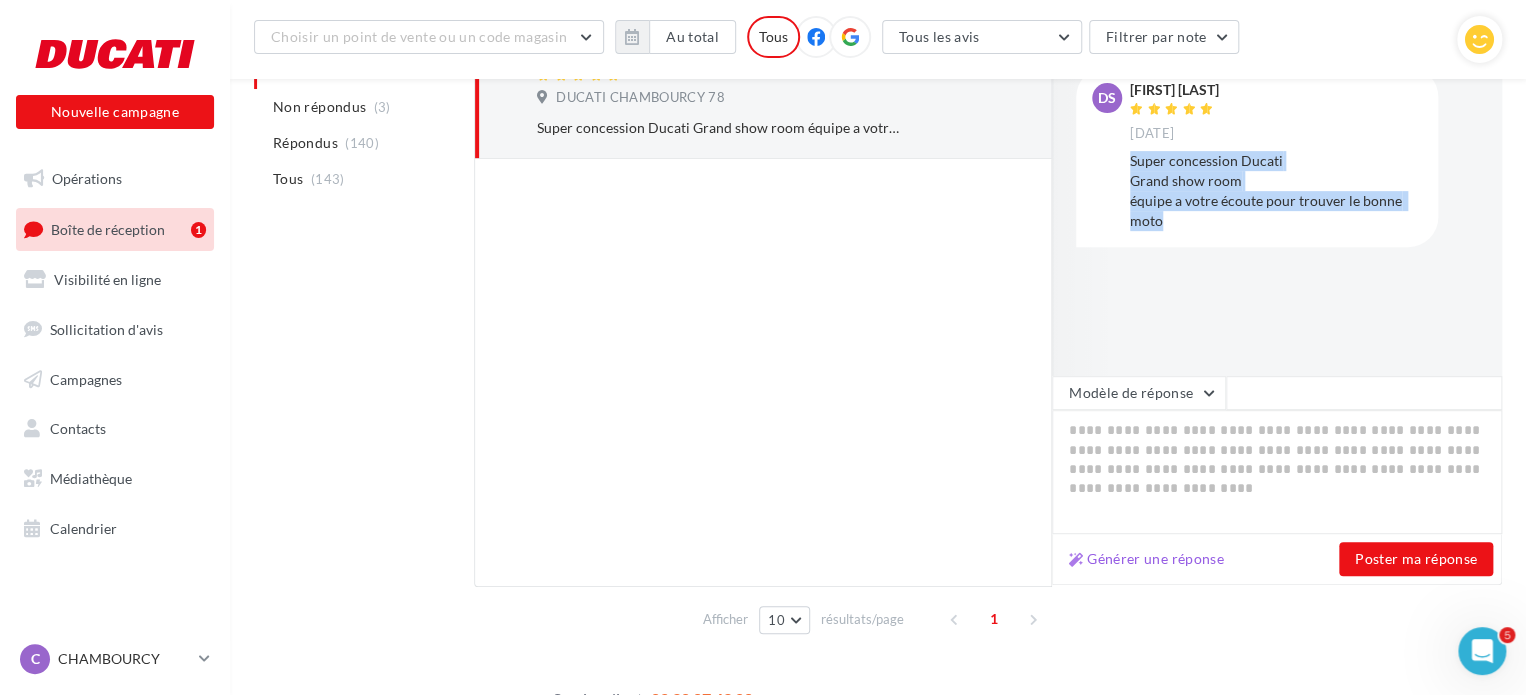 scroll, scrollTop: 316, scrollLeft: 0, axis: vertical 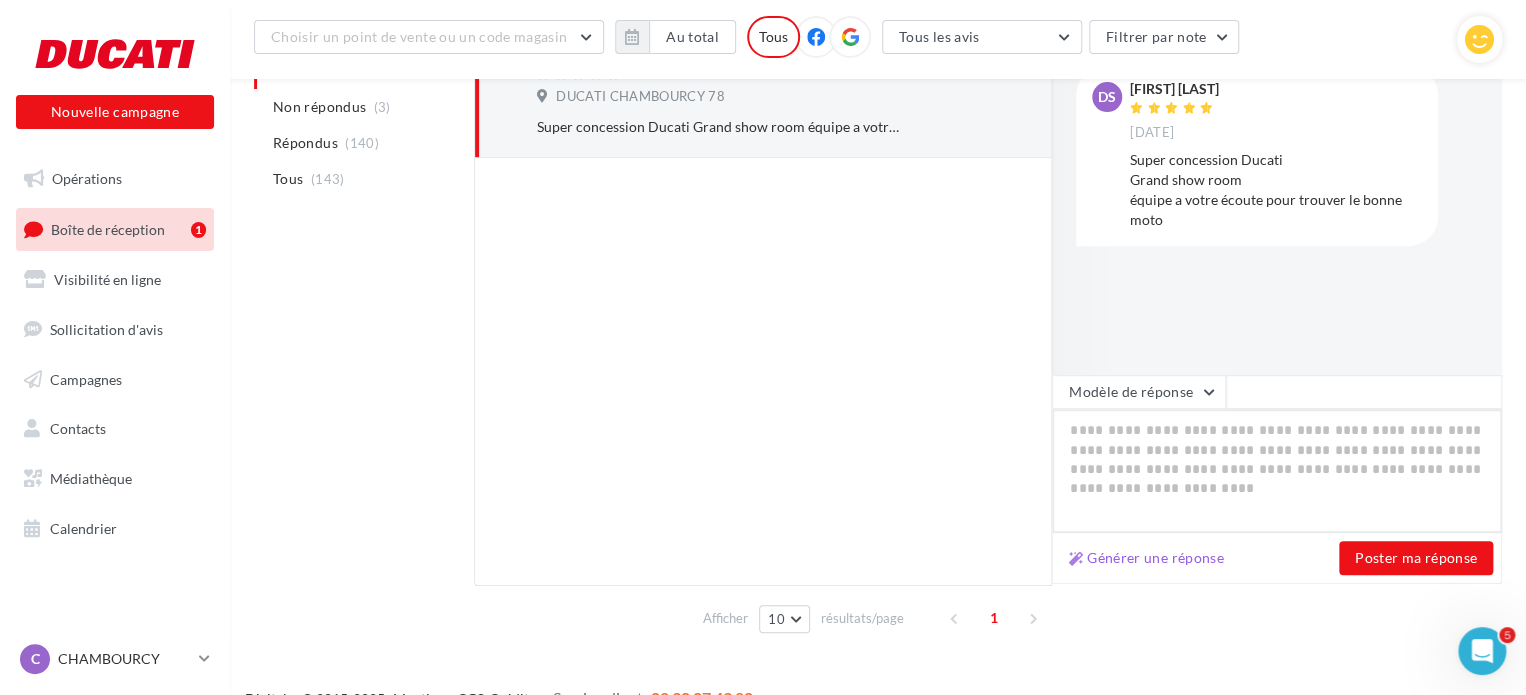 click at bounding box center [1277, 471] 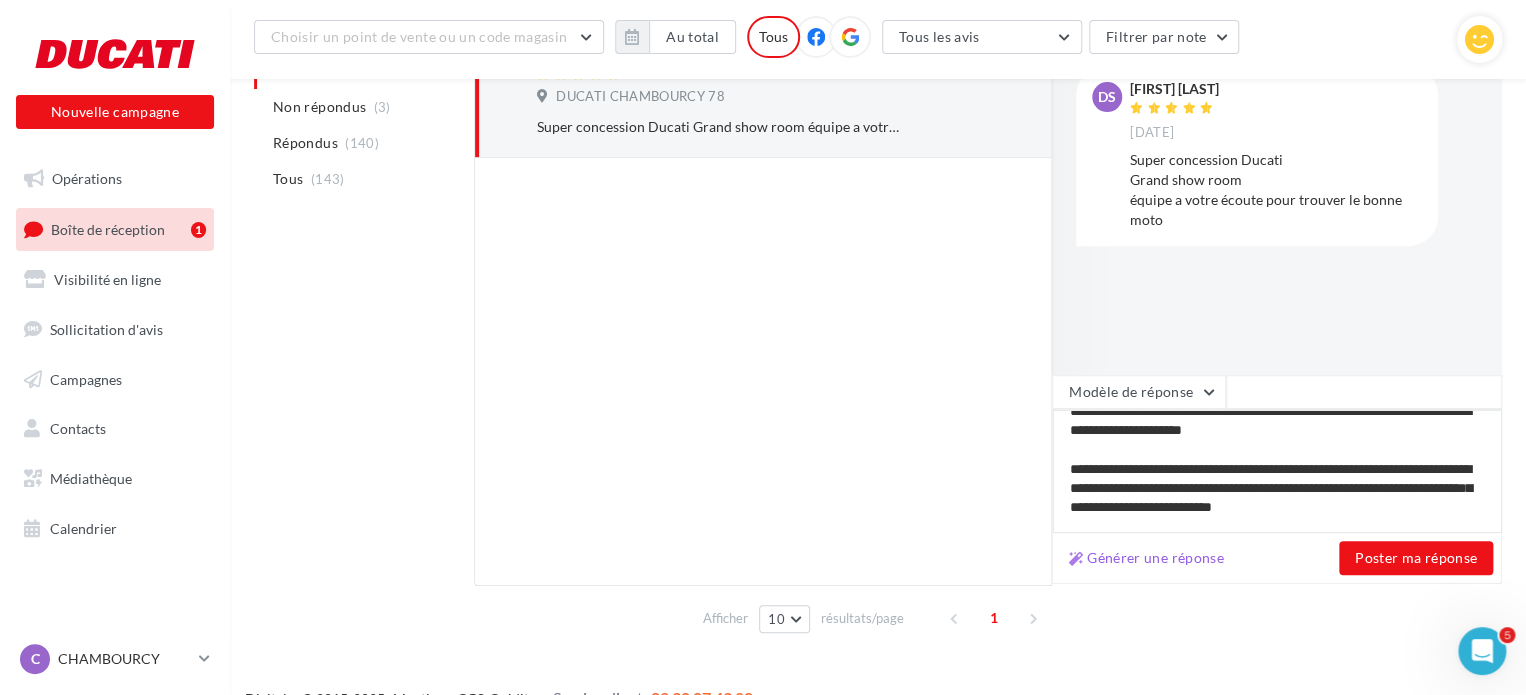 scroll, scrollTop: 0, scrollLeft: 0, axis: both 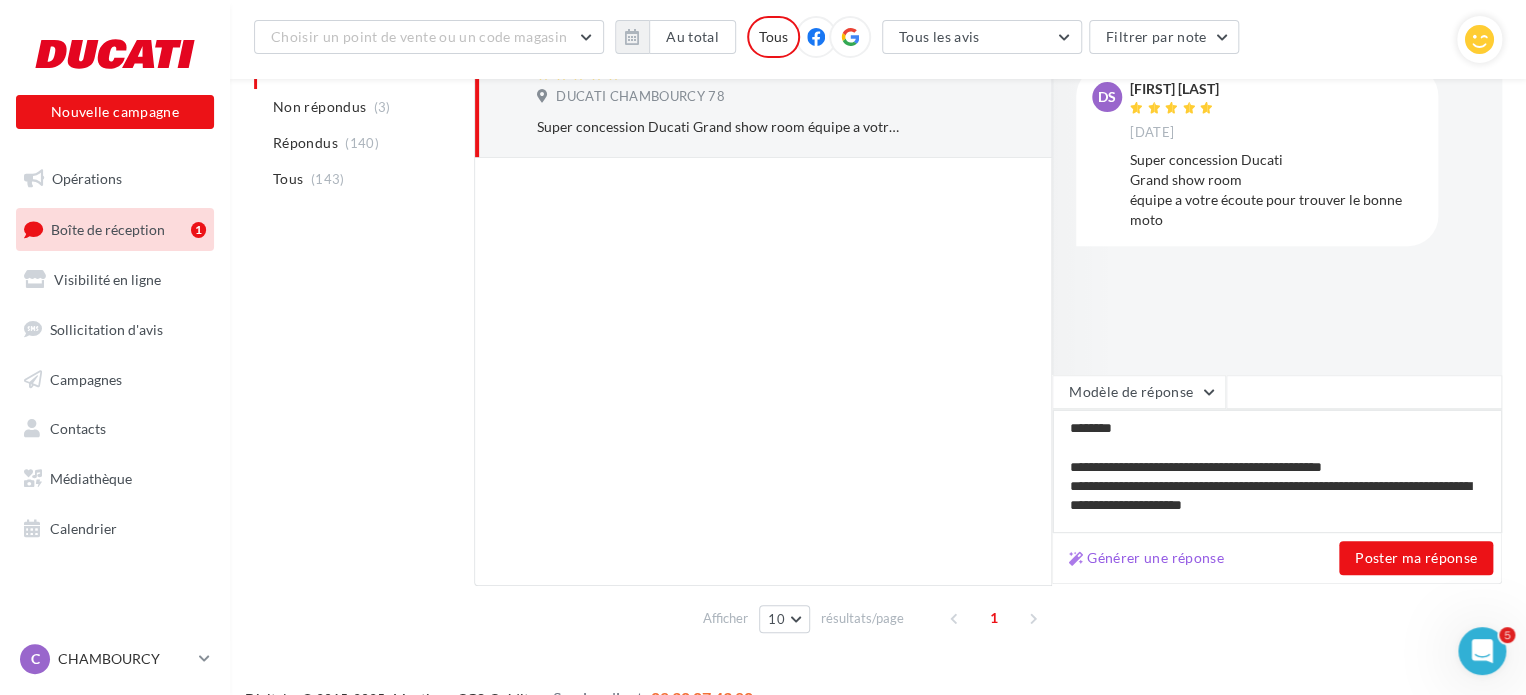 click on "**********" at bounding box center (1277, 471) 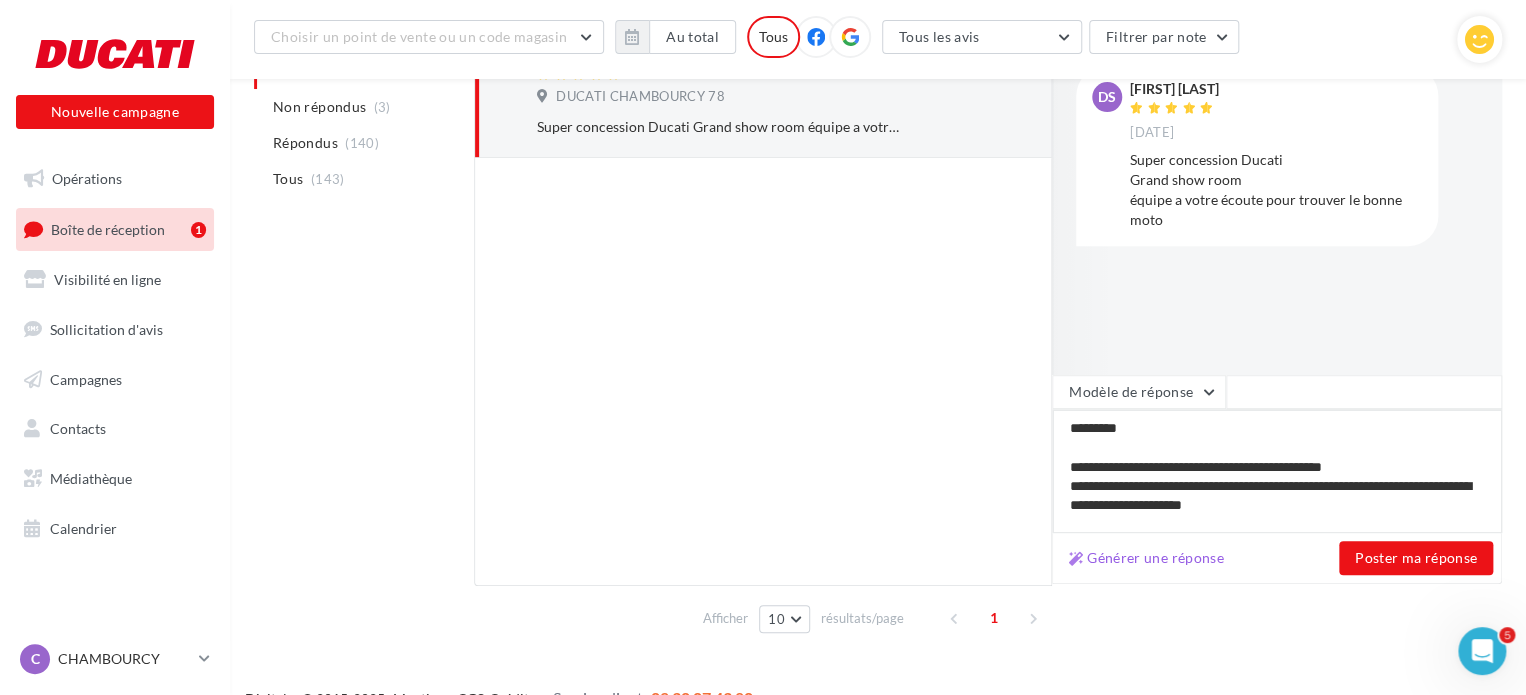 type on "**********" 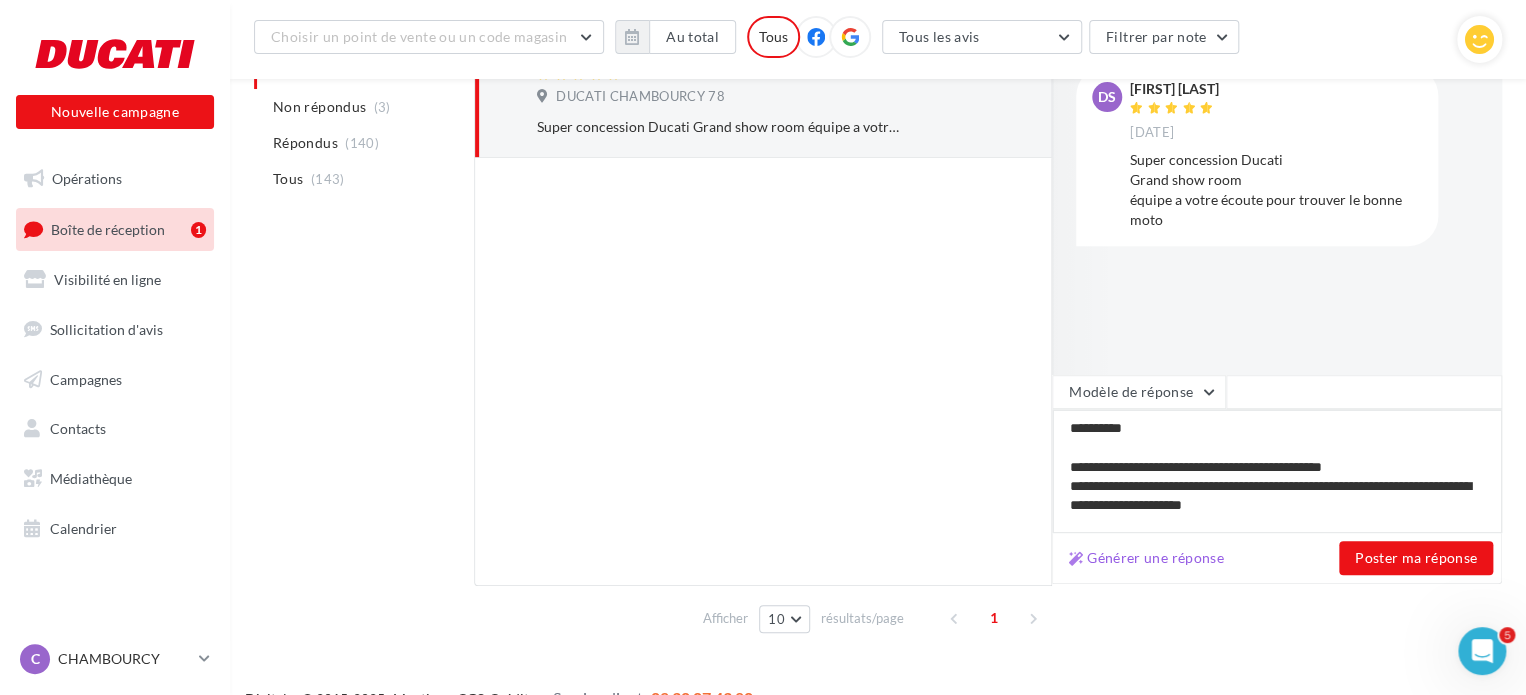 type on "**********" 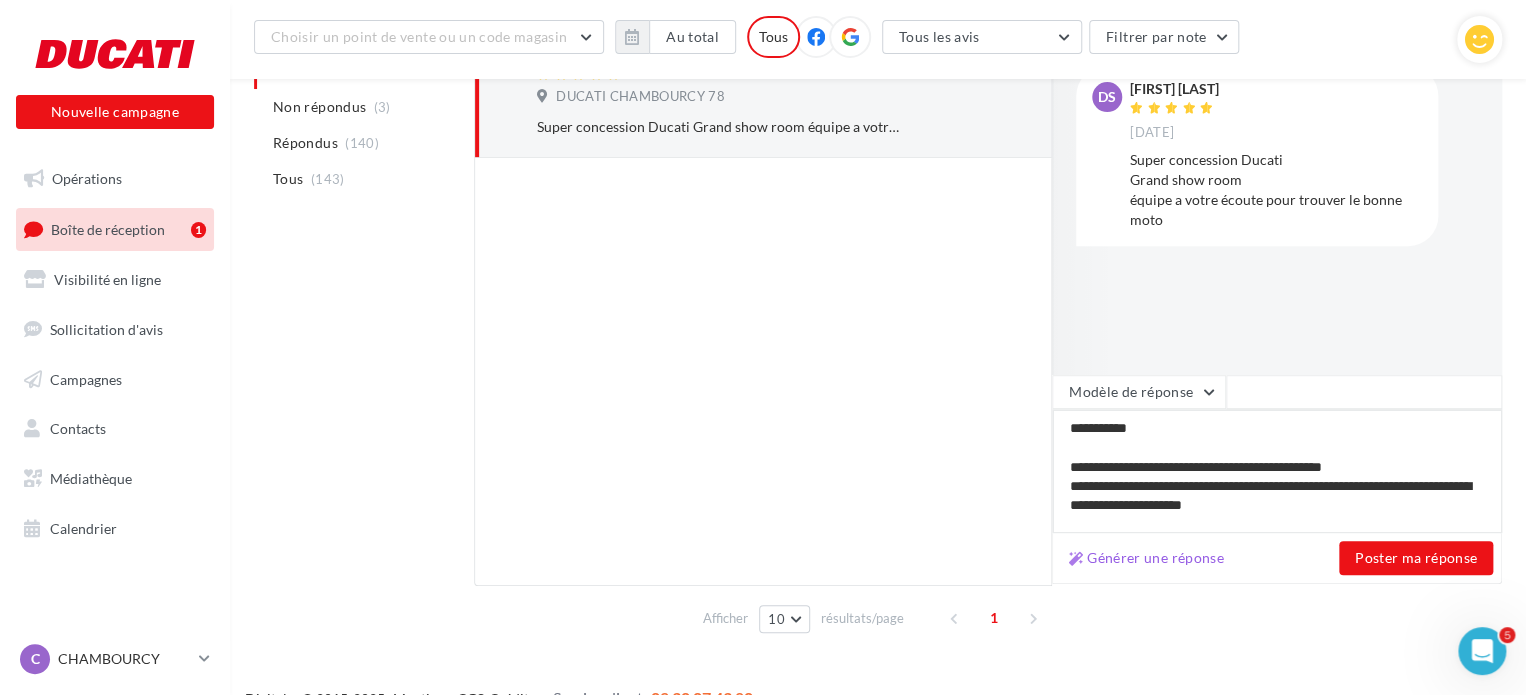 type on "**********" 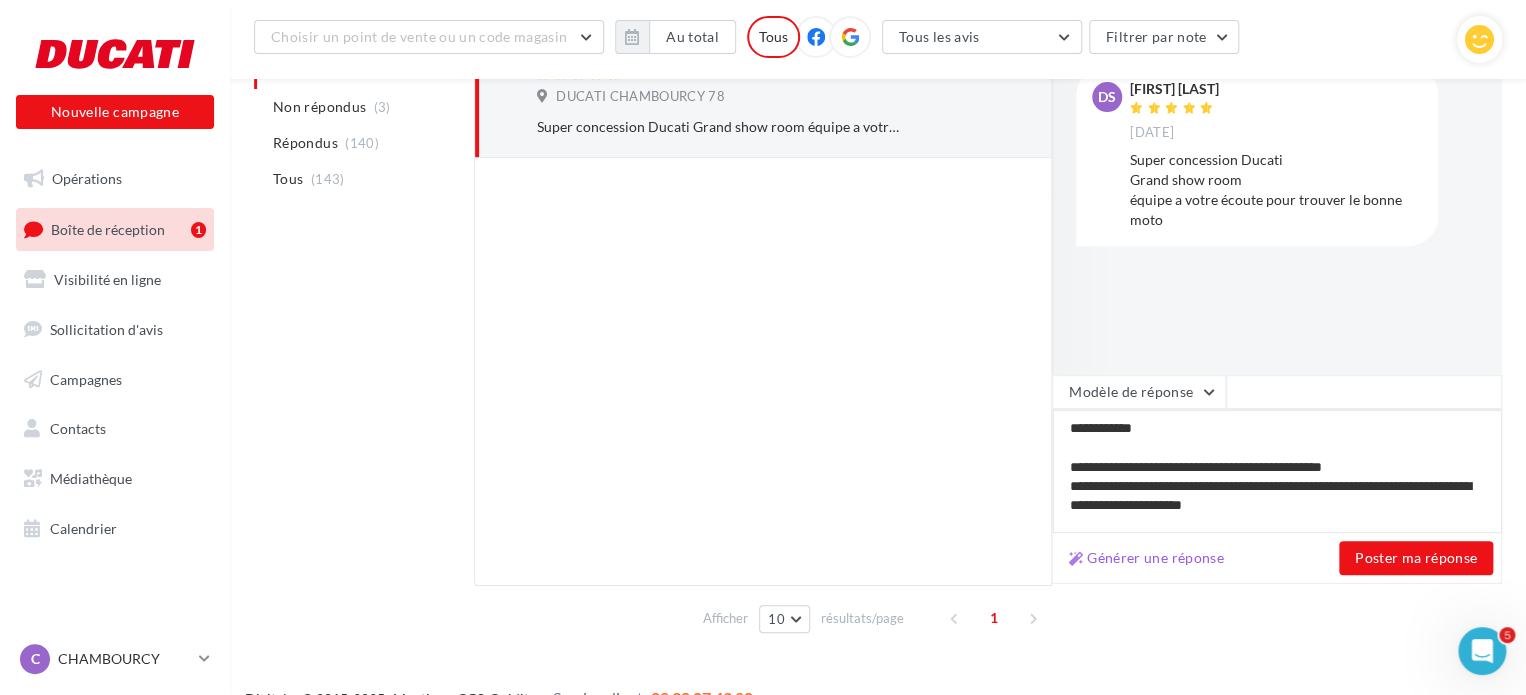 type on "**********" 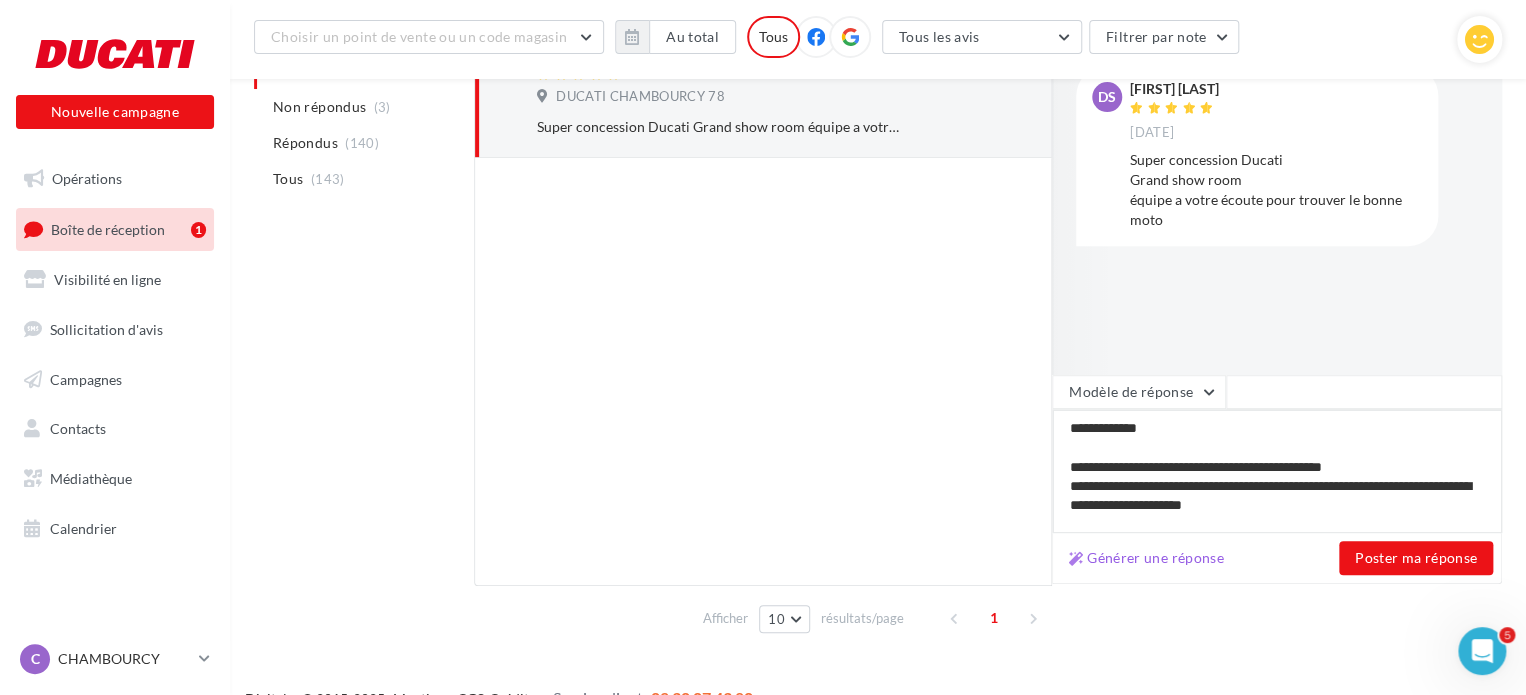 type on "**********" 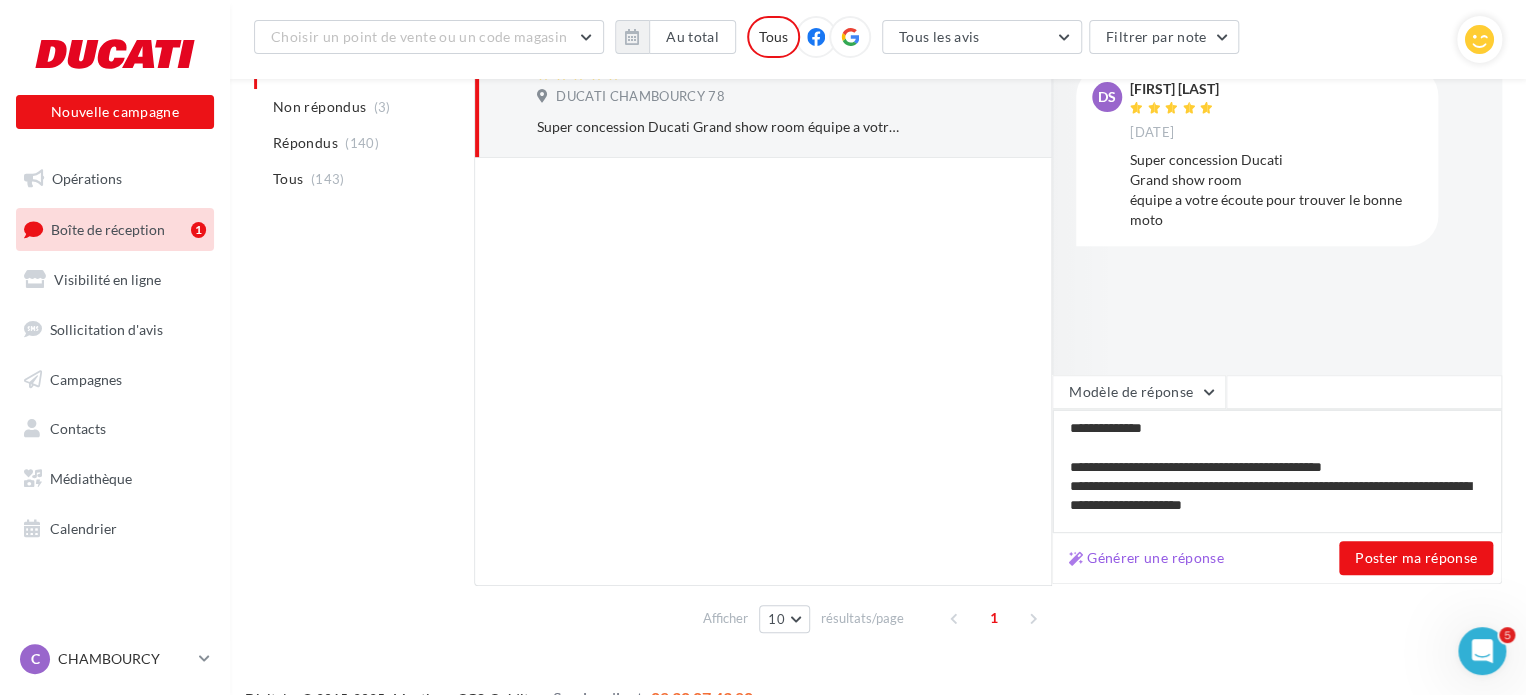 type on "**********" 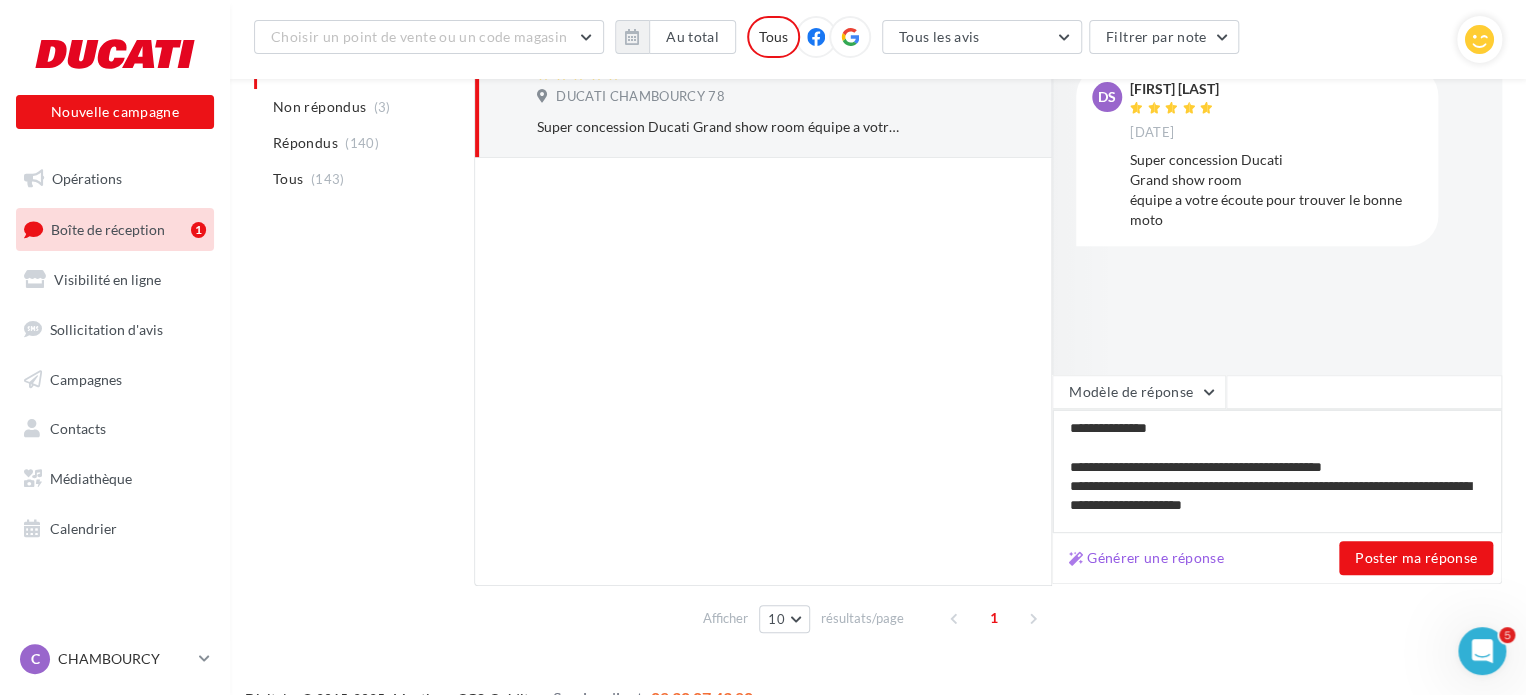 type on "**********" 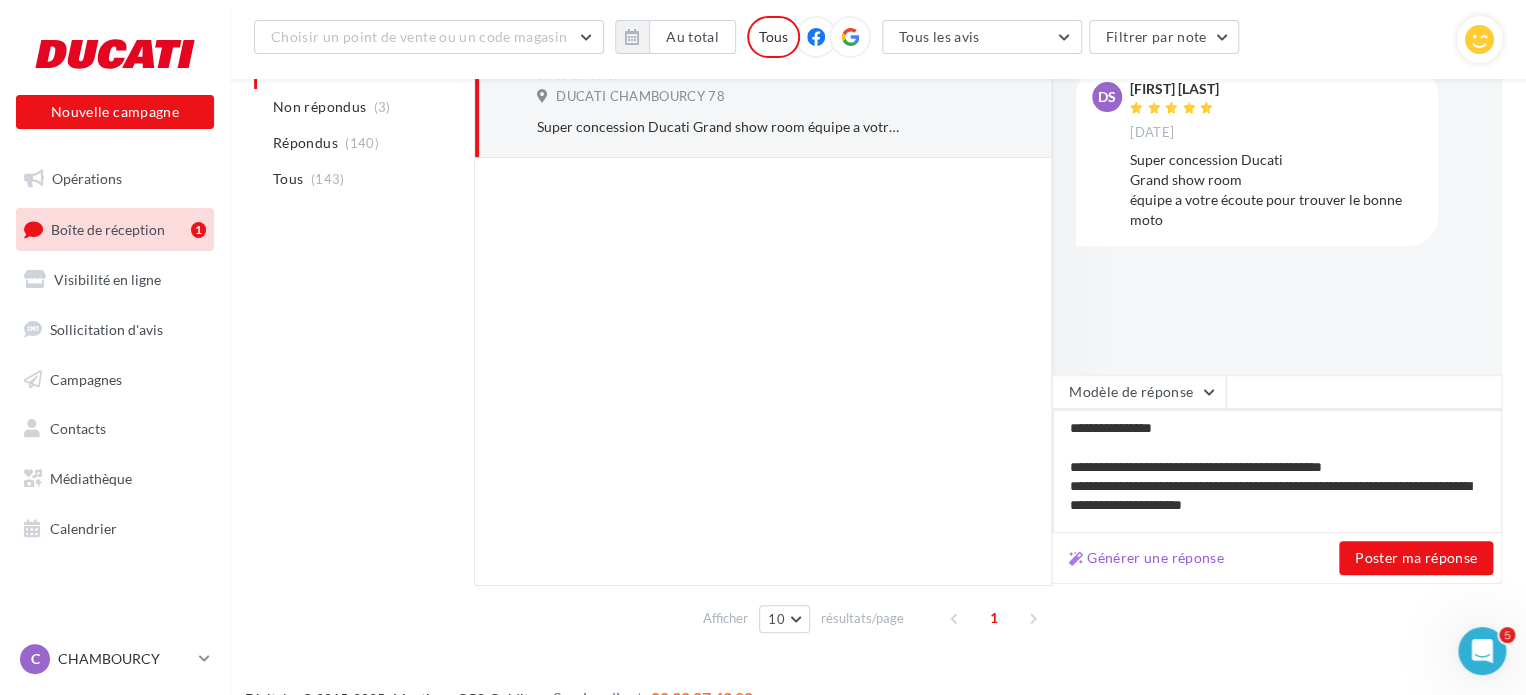 type on "**********" 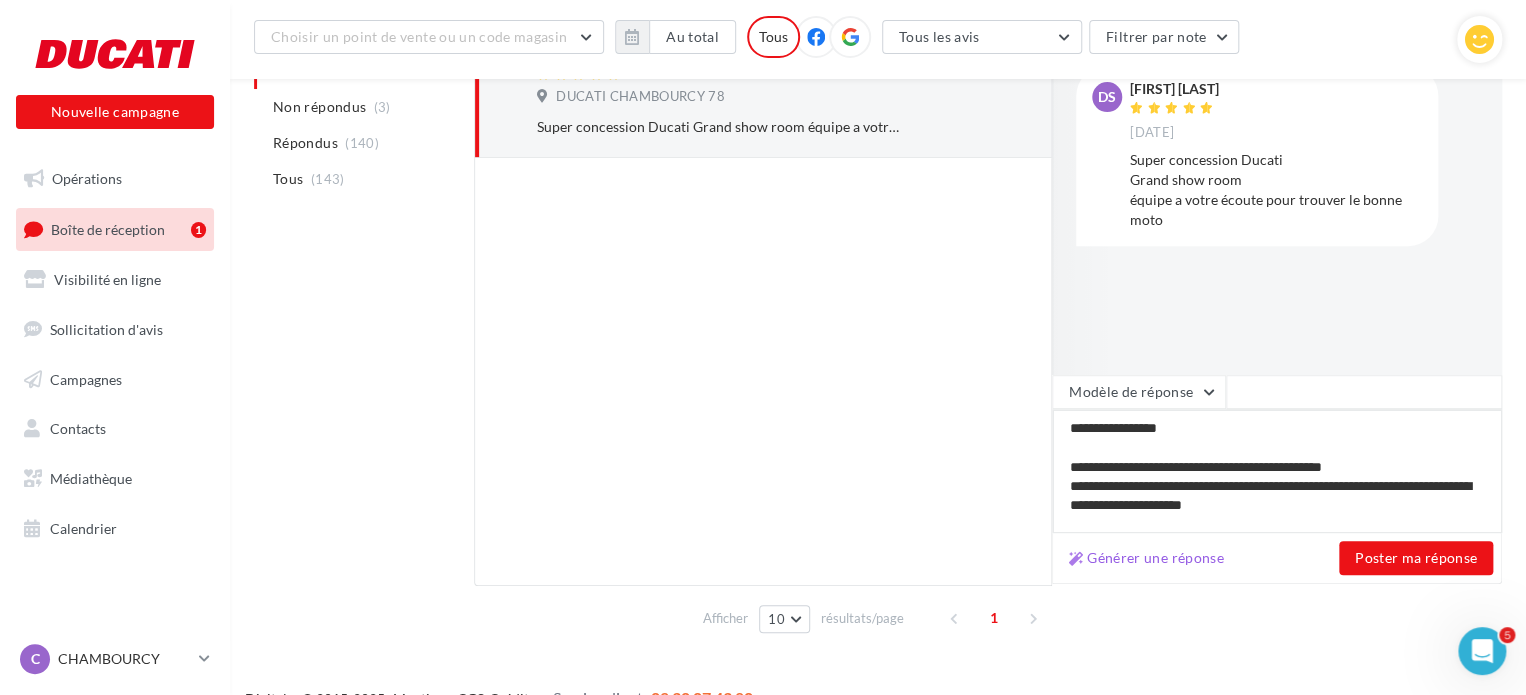 type on "**********" 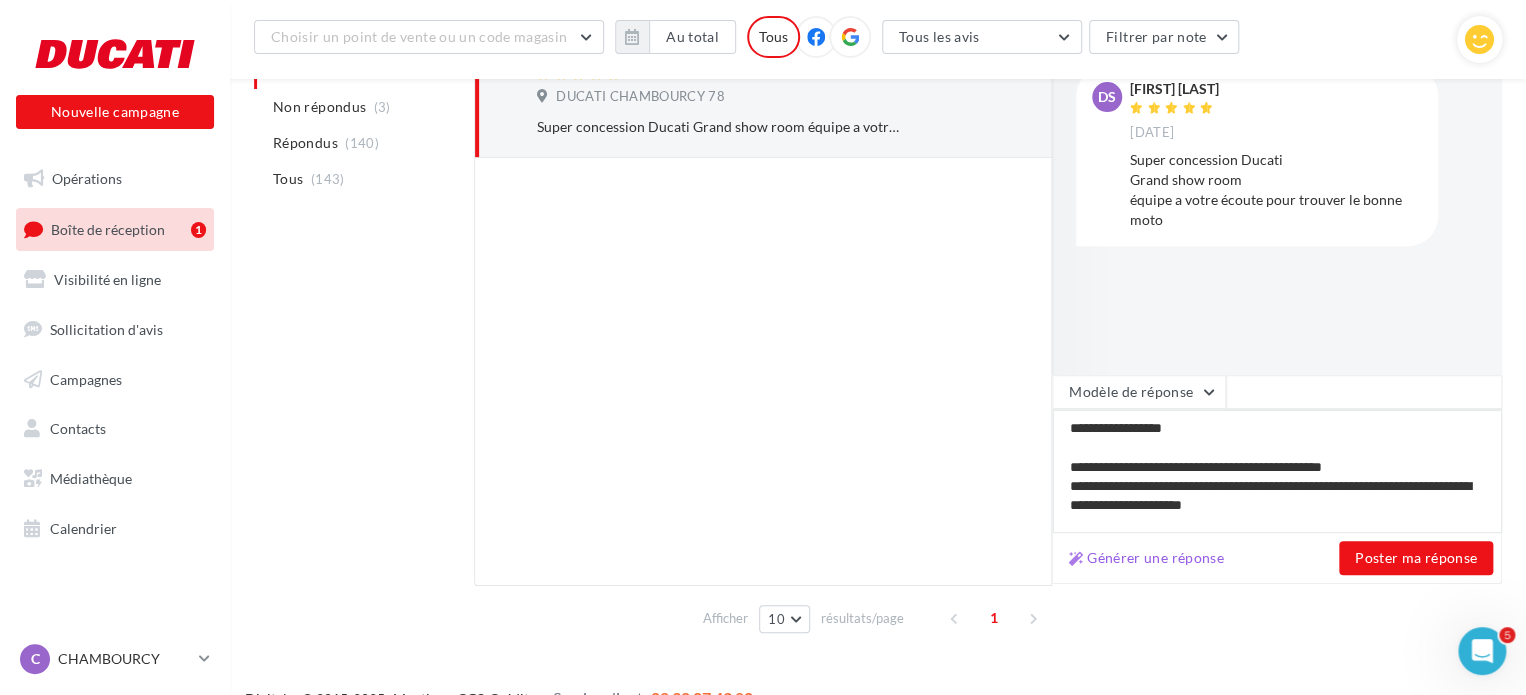 type on "**********" 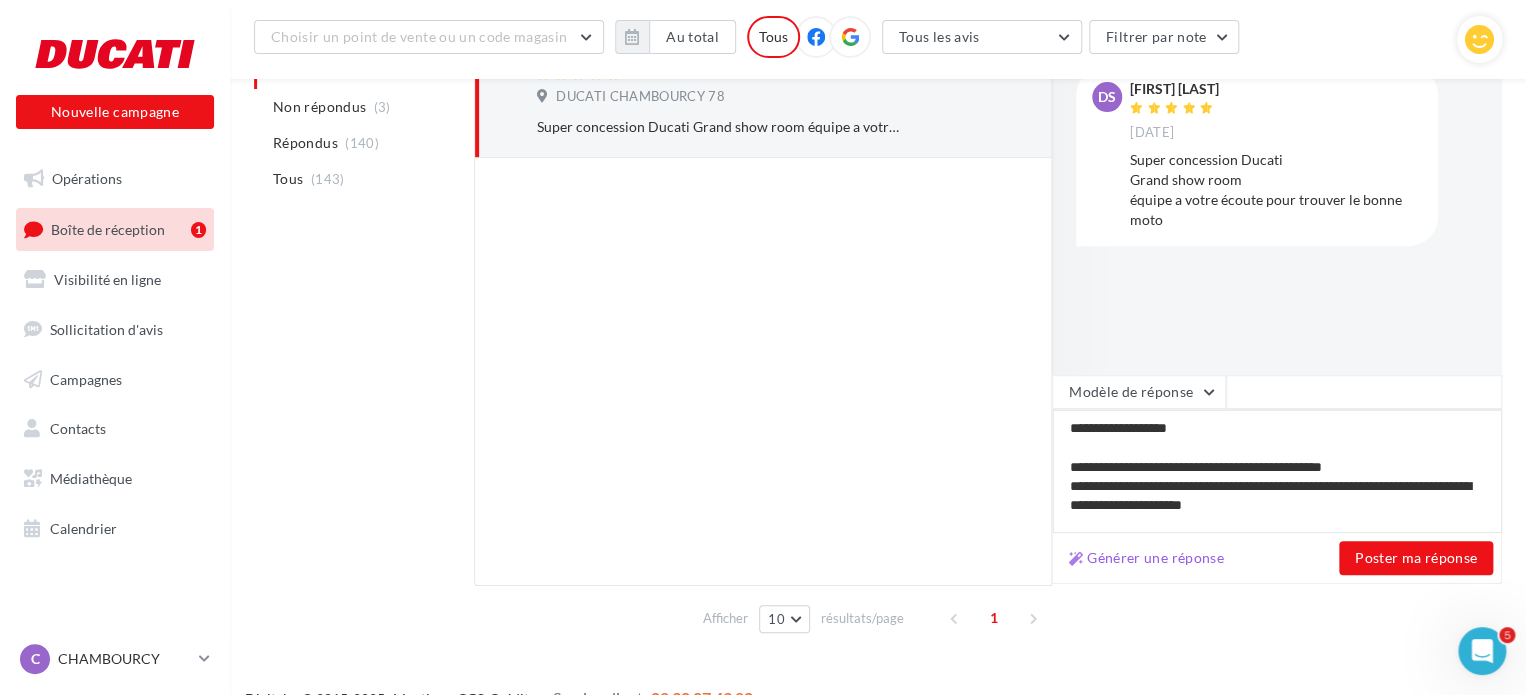 type on "**********" 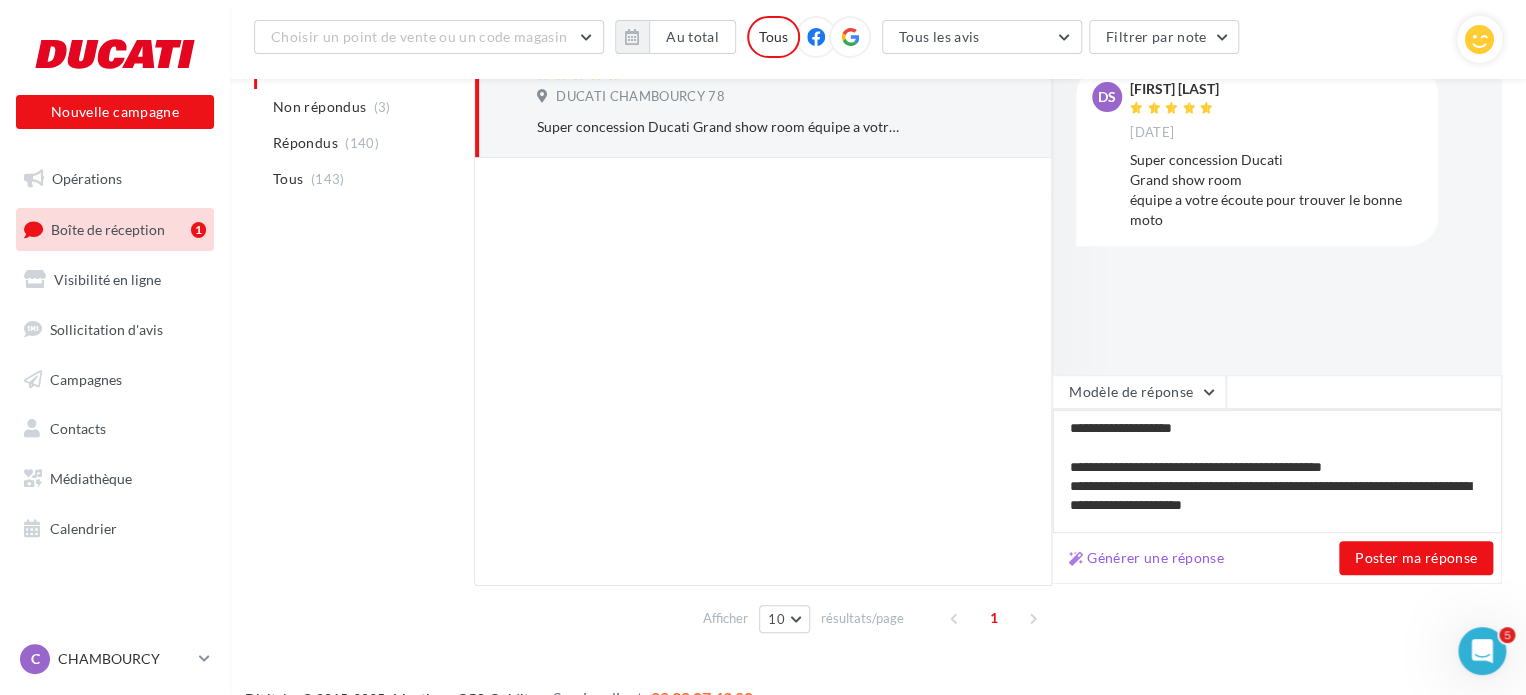 type on "**********" 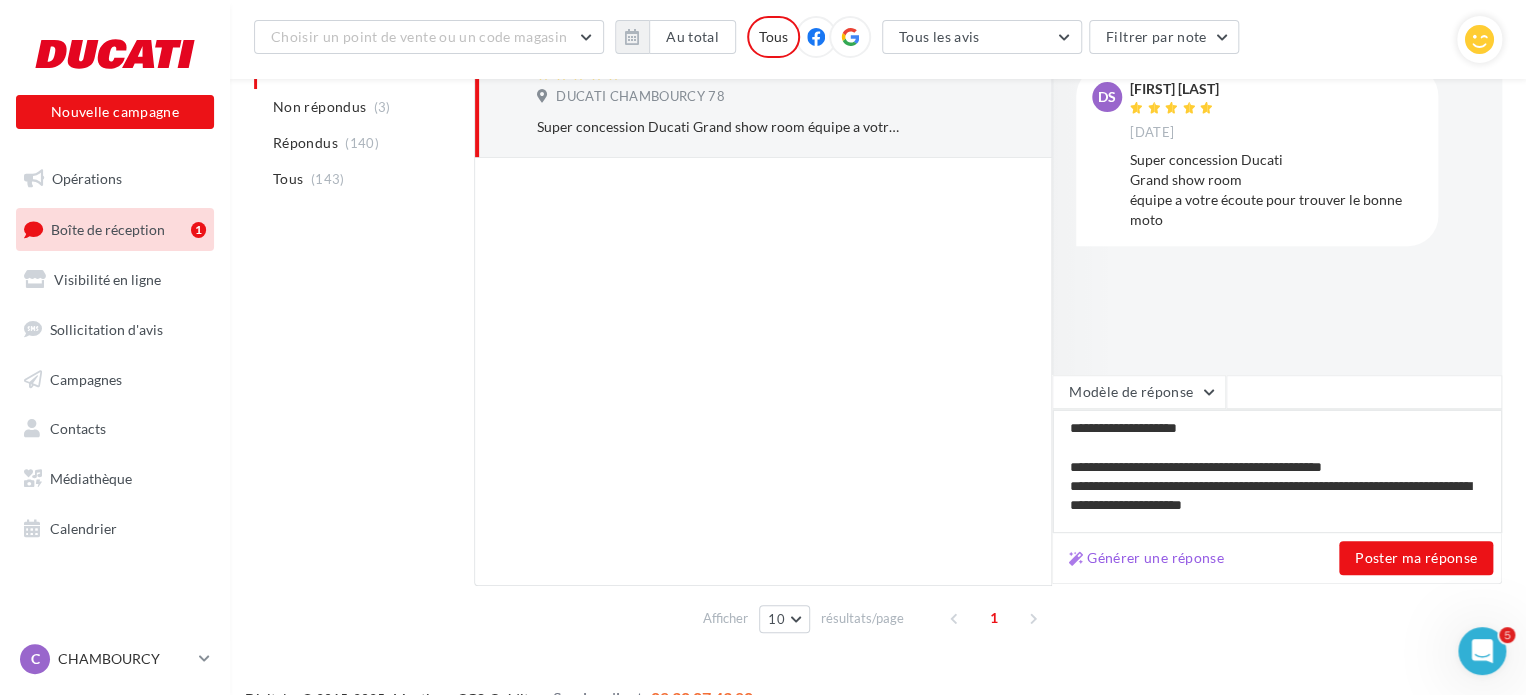 type on "**********" 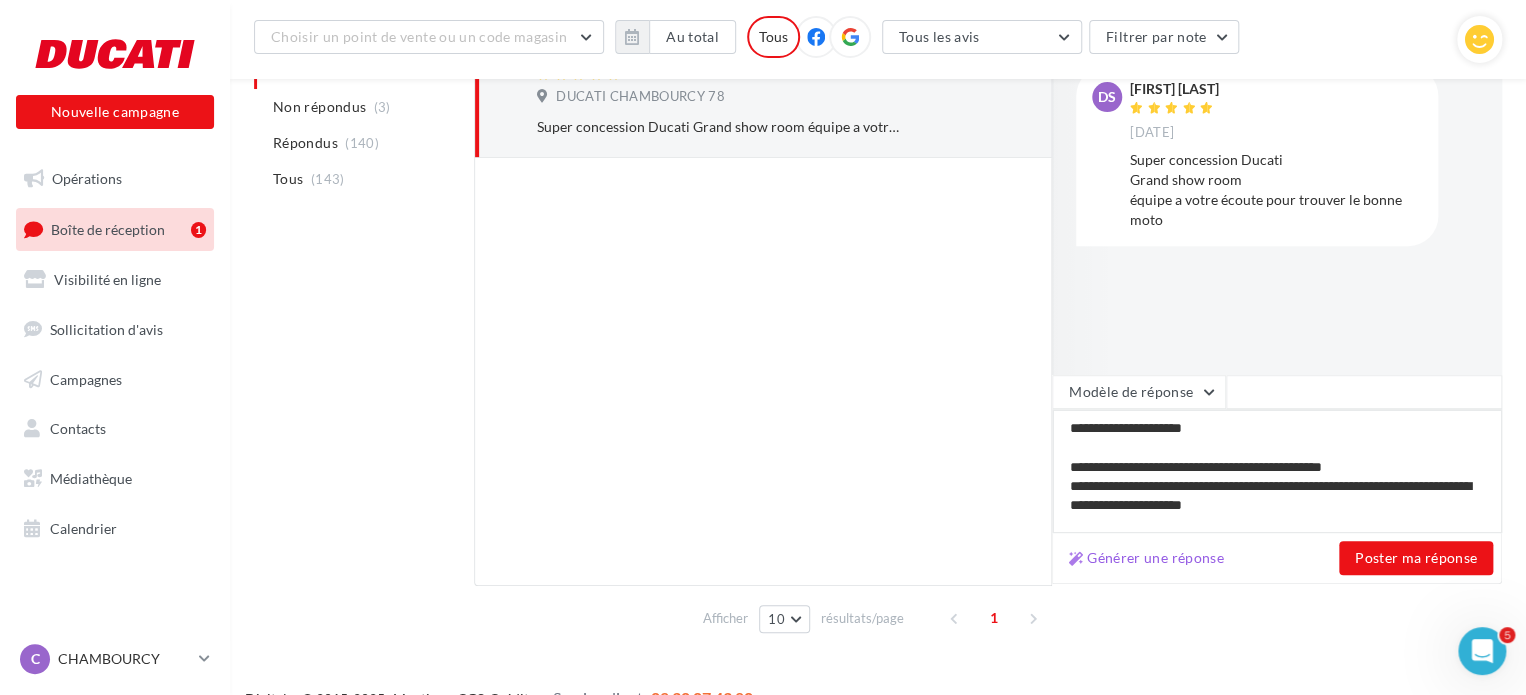 type on "**********" 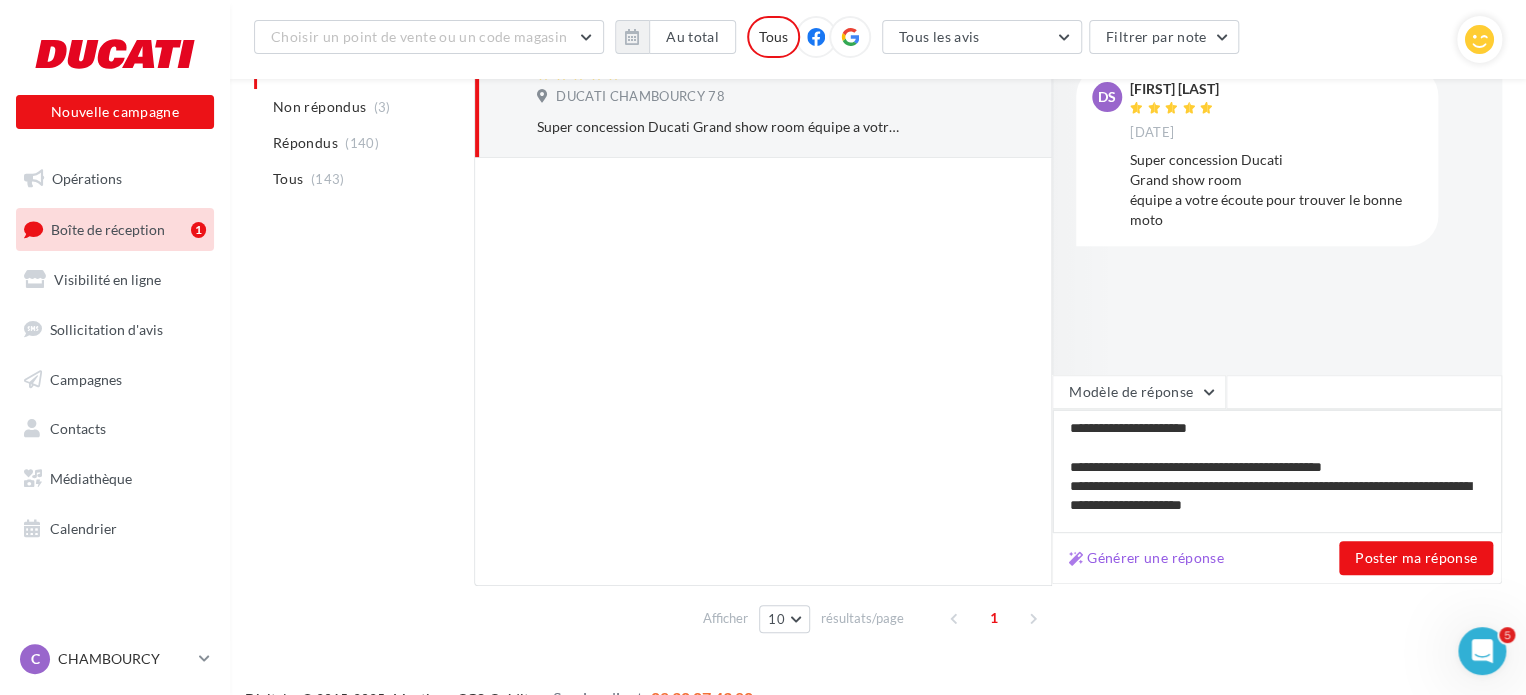 type on "**********" 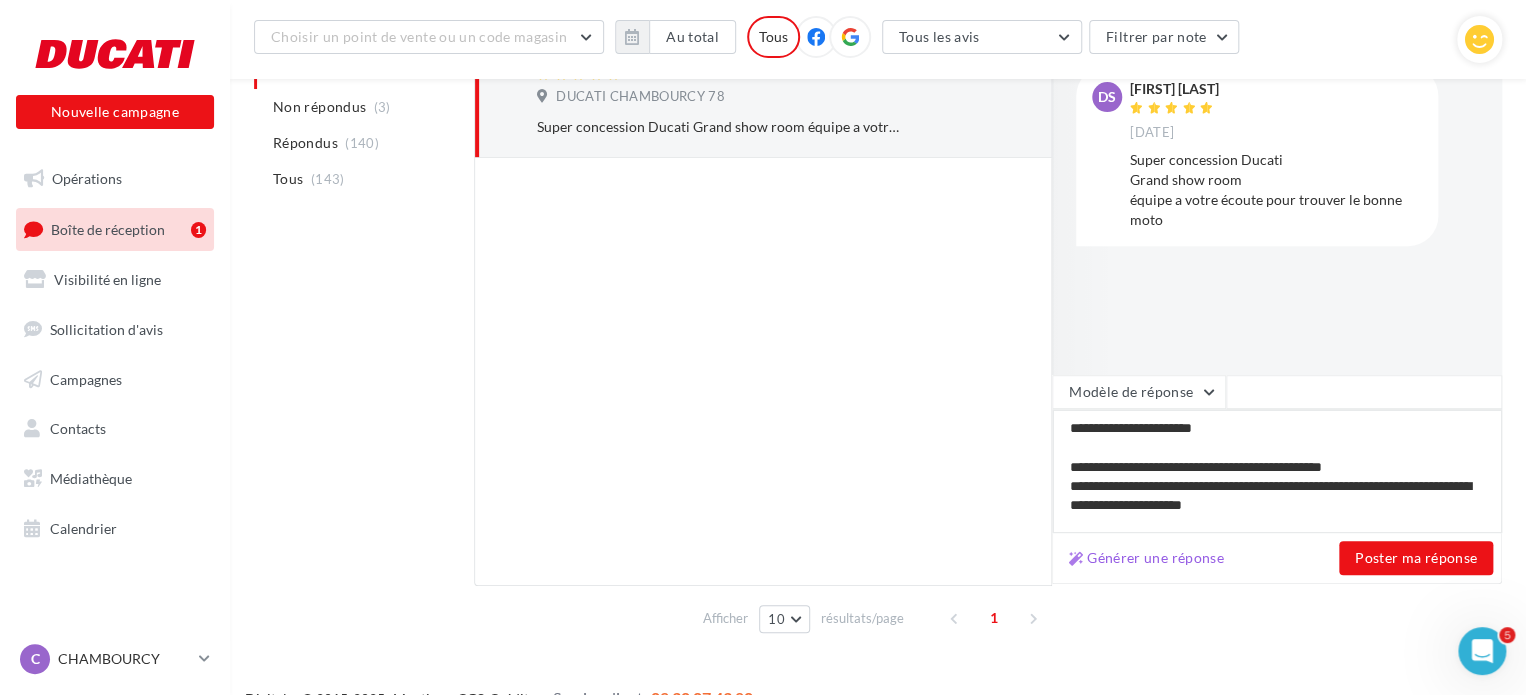 type on "**********" 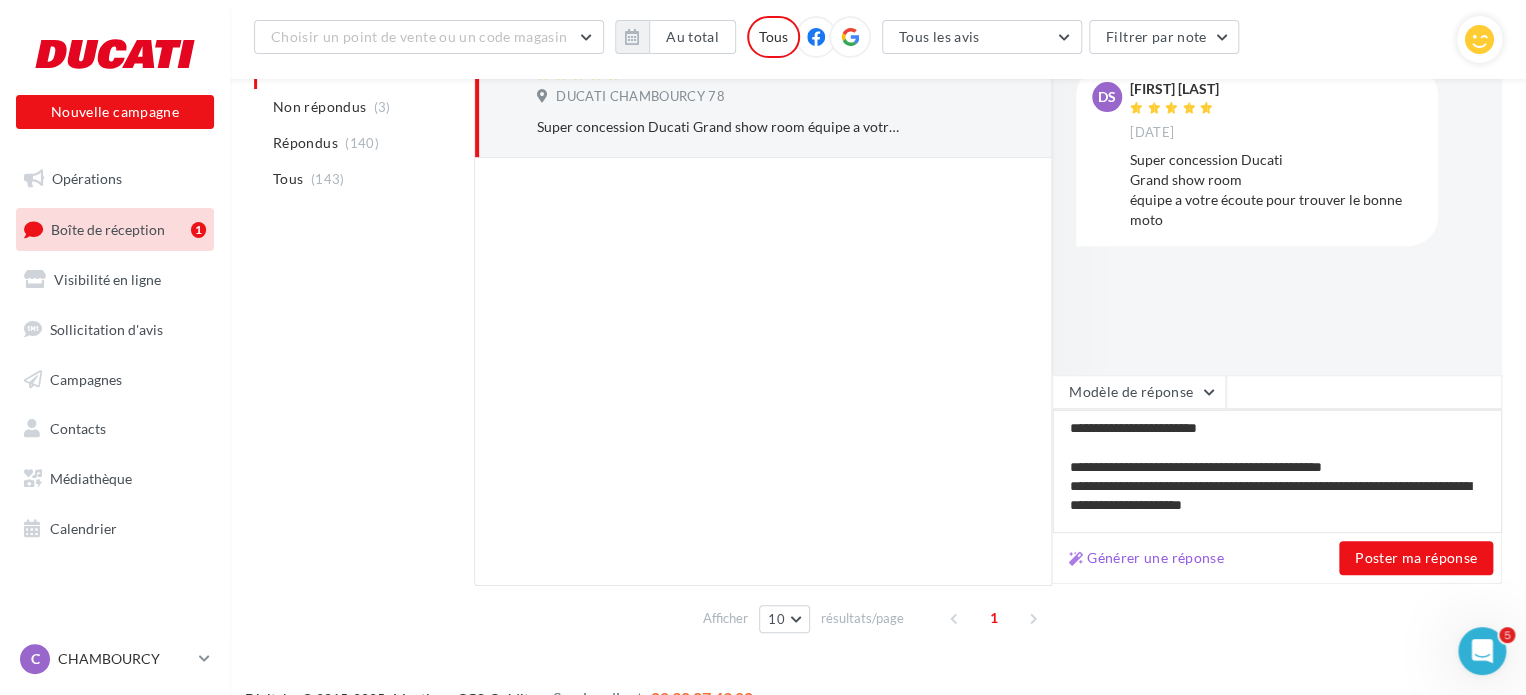 type on "**********" 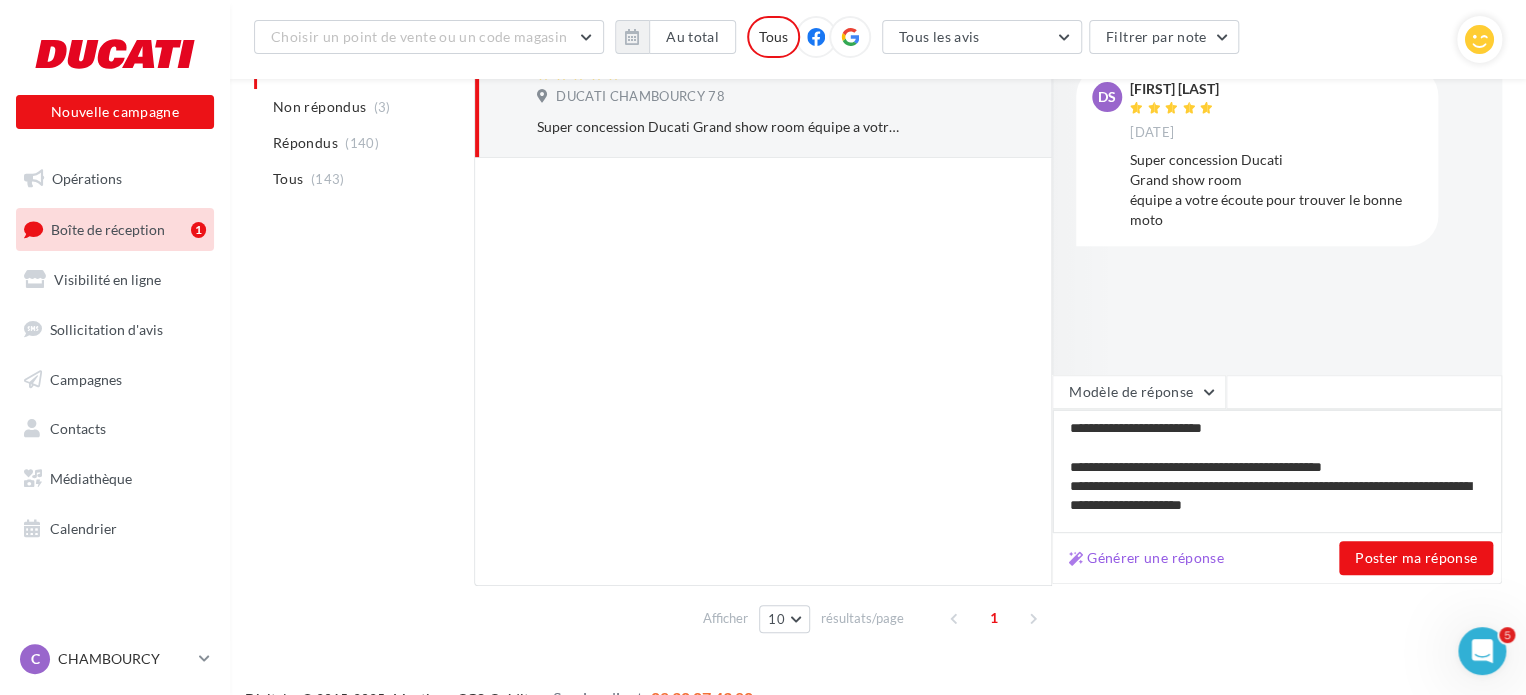 click on "**********" at bounding box center (1277, 471) 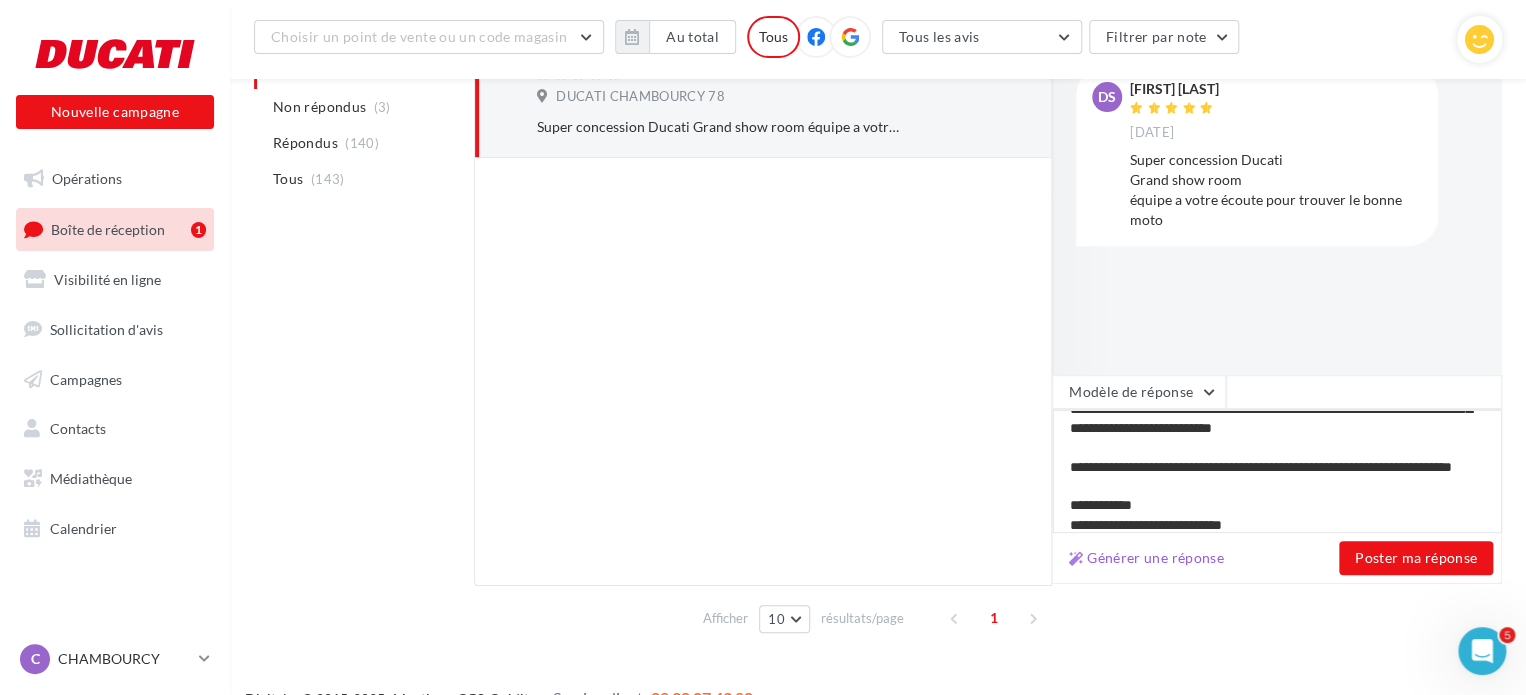 scroll, scrollTop: 184, scrollLeft: 0, axis: vertical 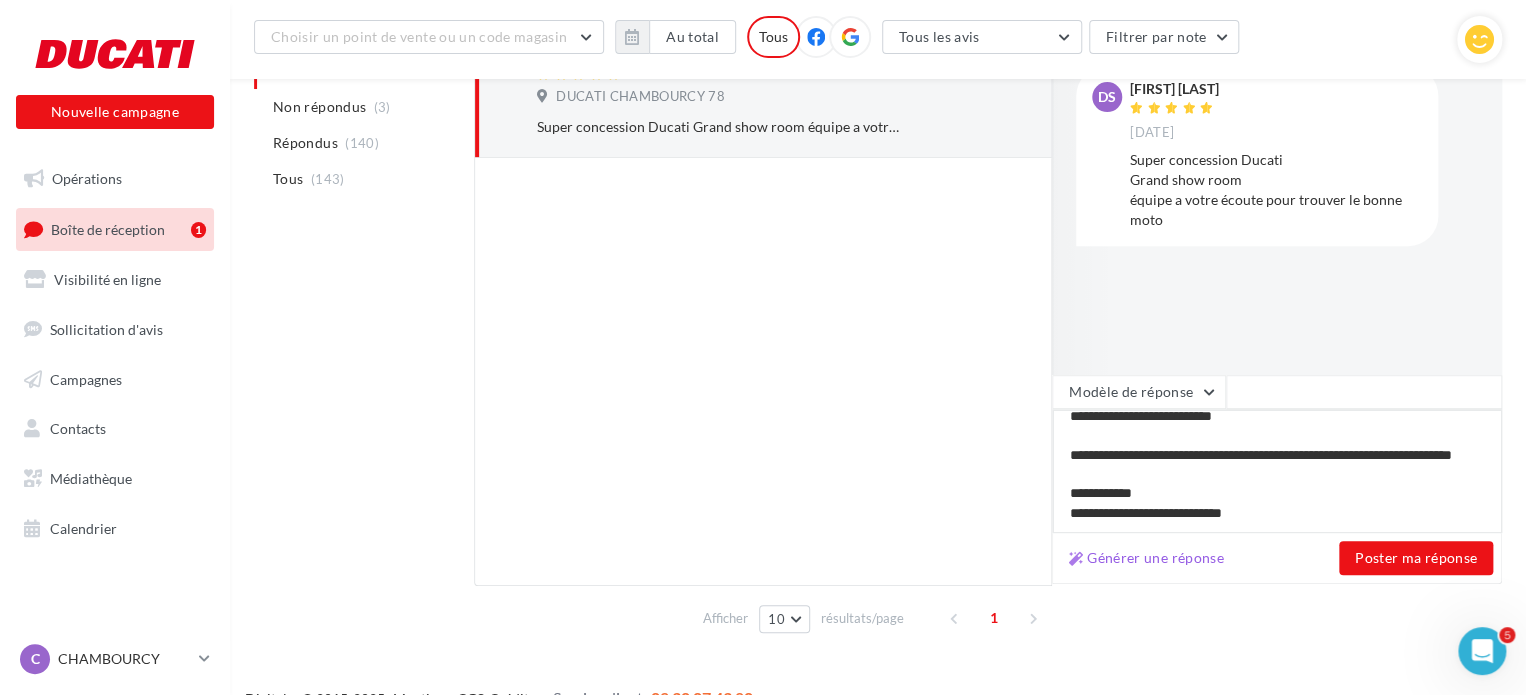 click on "**********" at bounding box center (1277, 471) 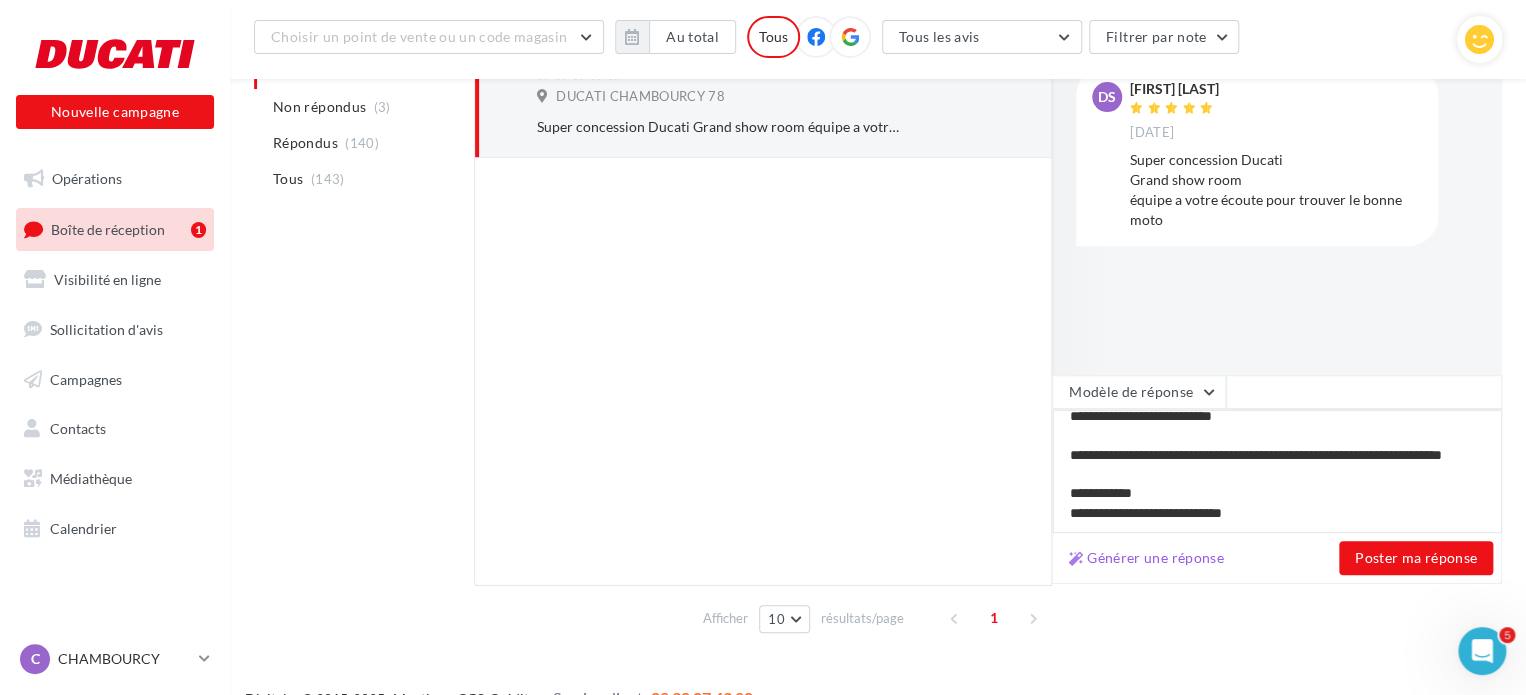 type on "**********" 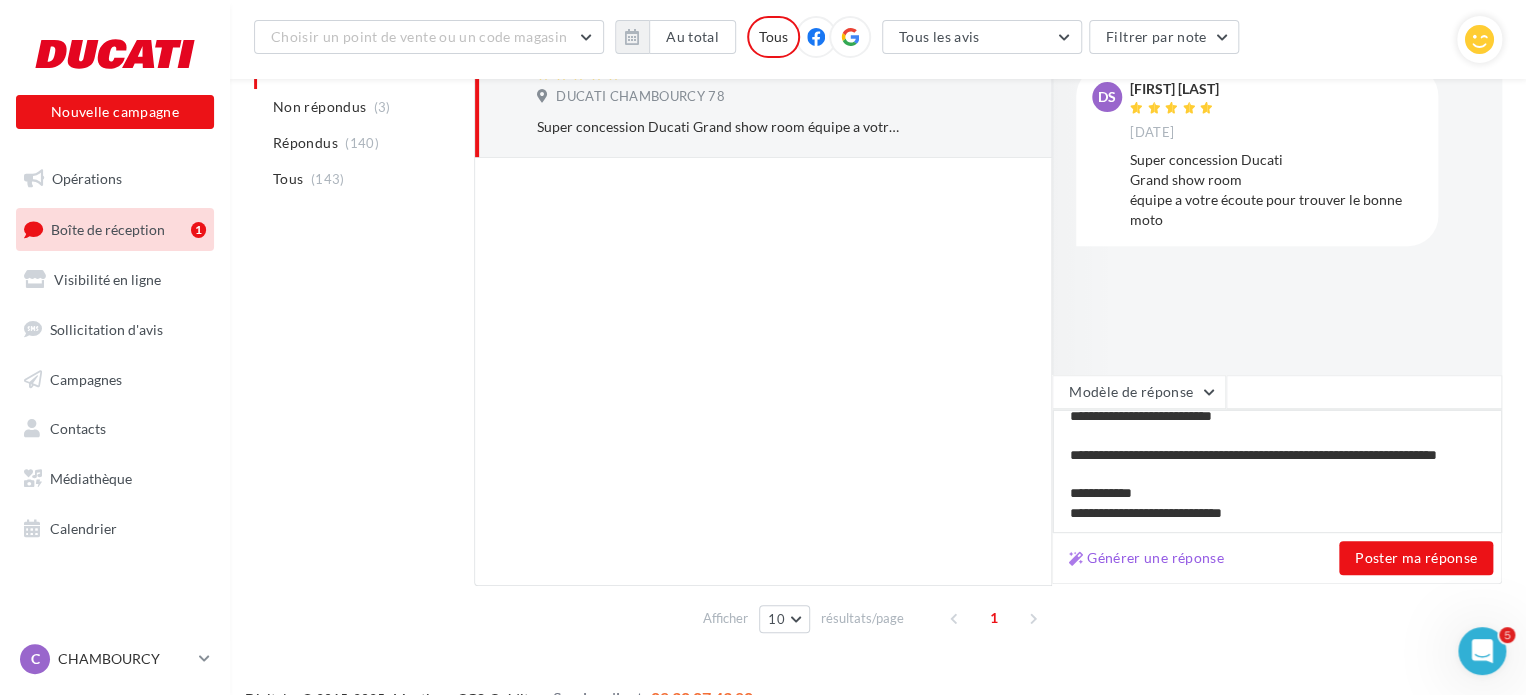 type on "**********" 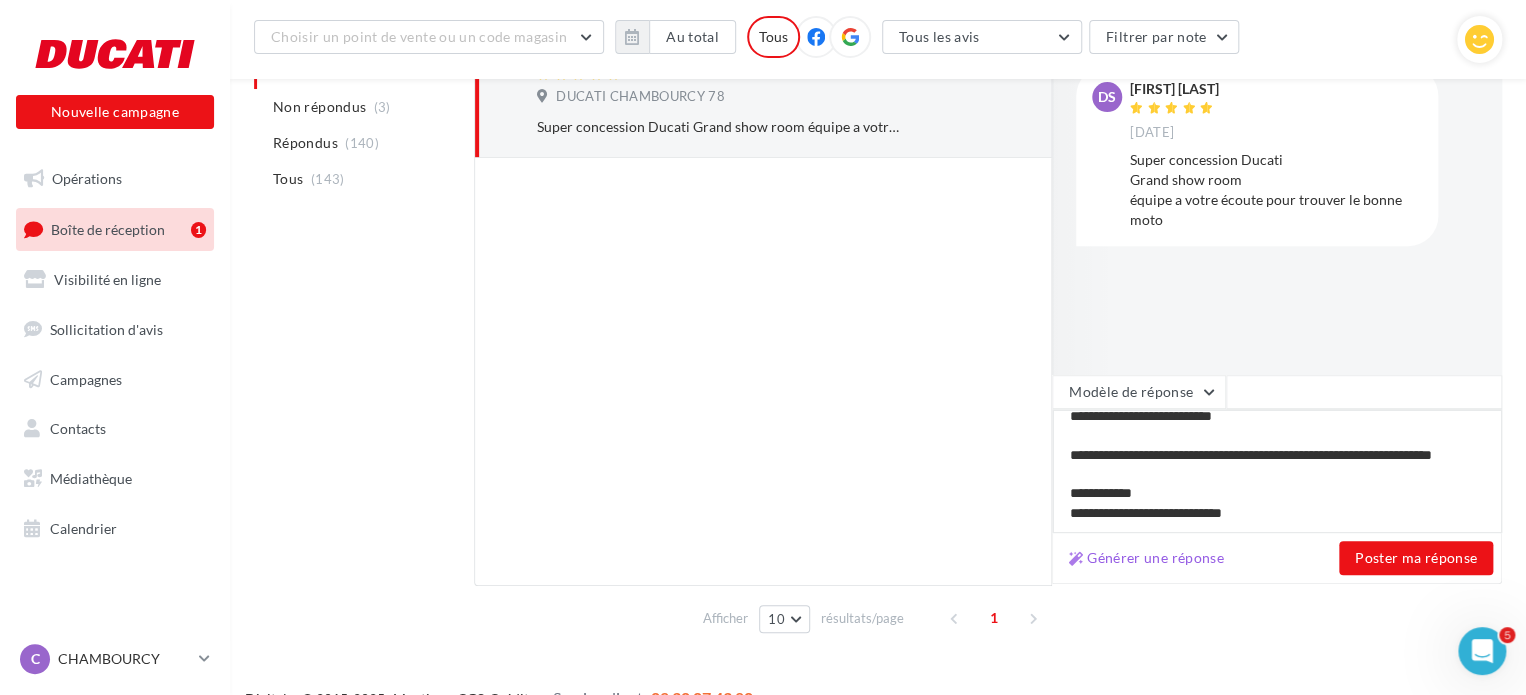 type on "**********" 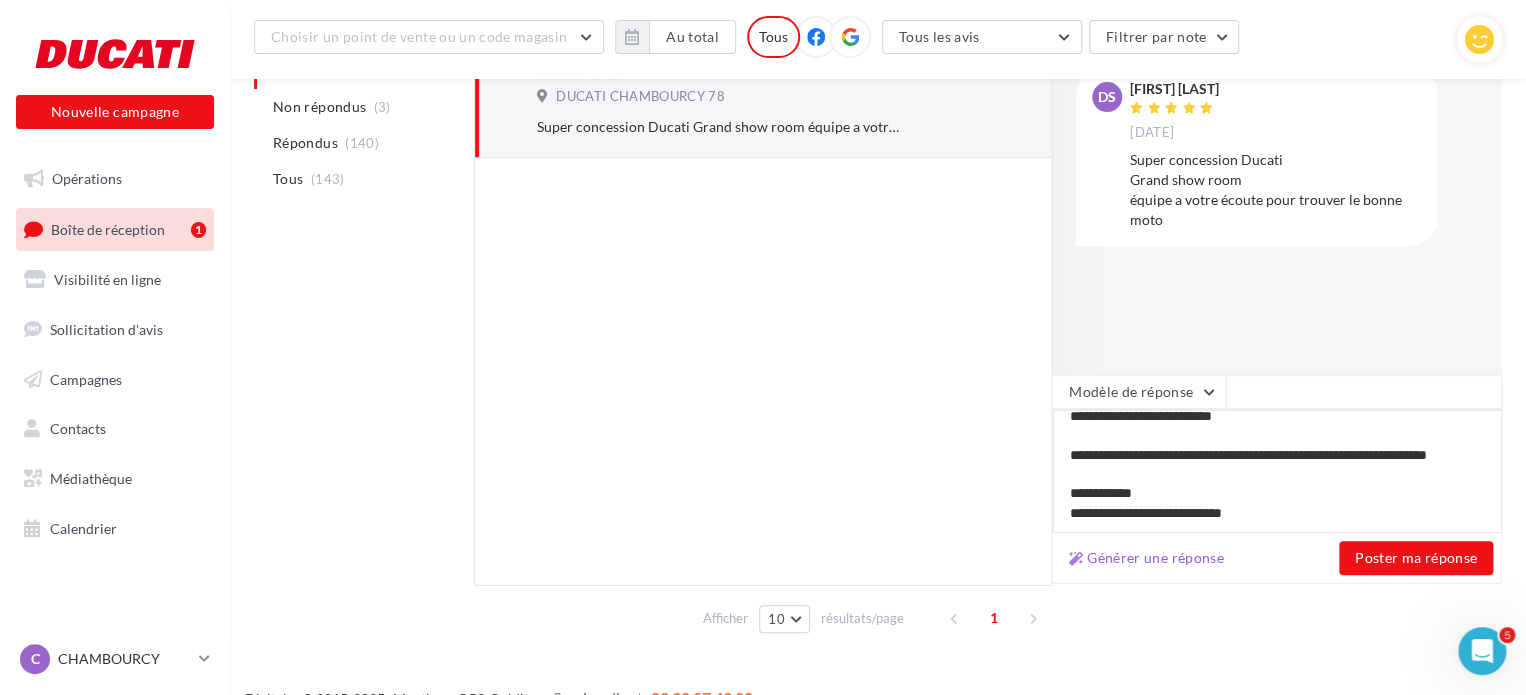 type on "**********" 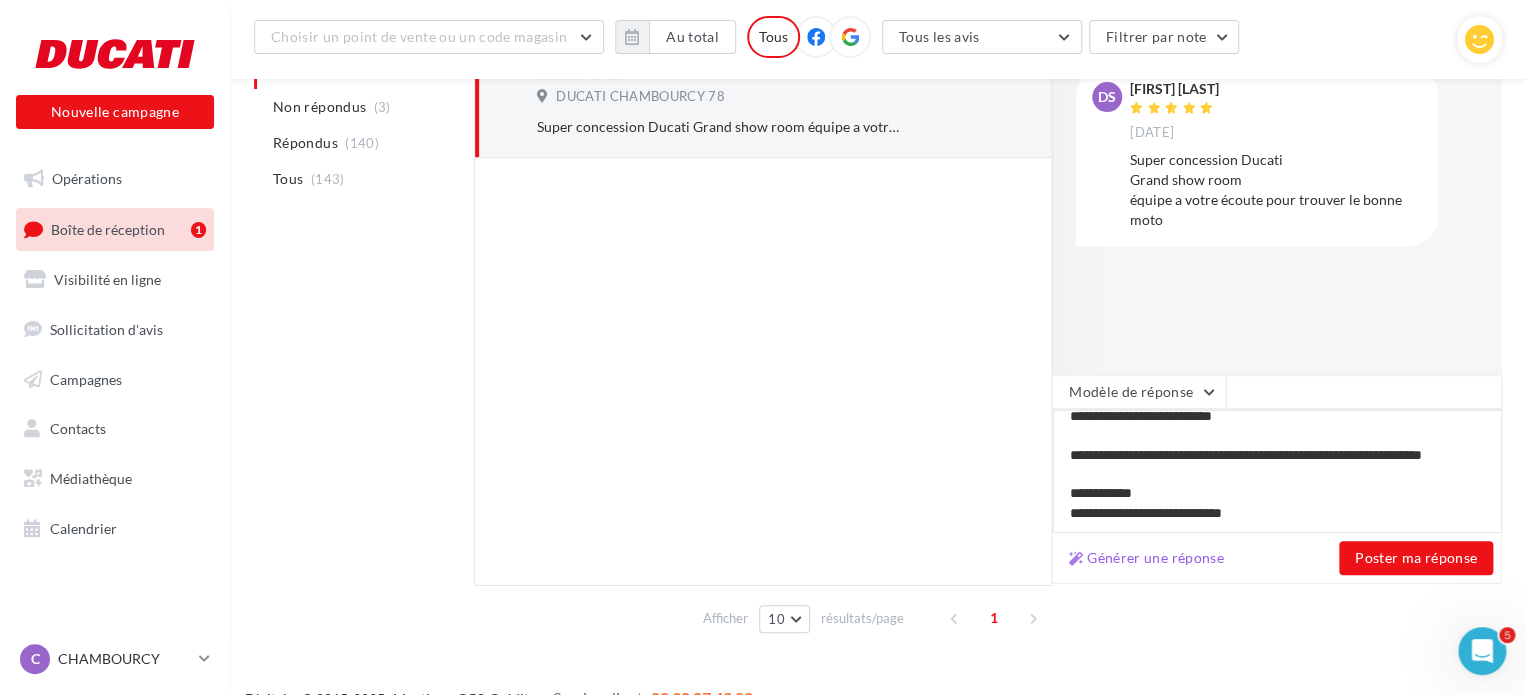 type on "**********" 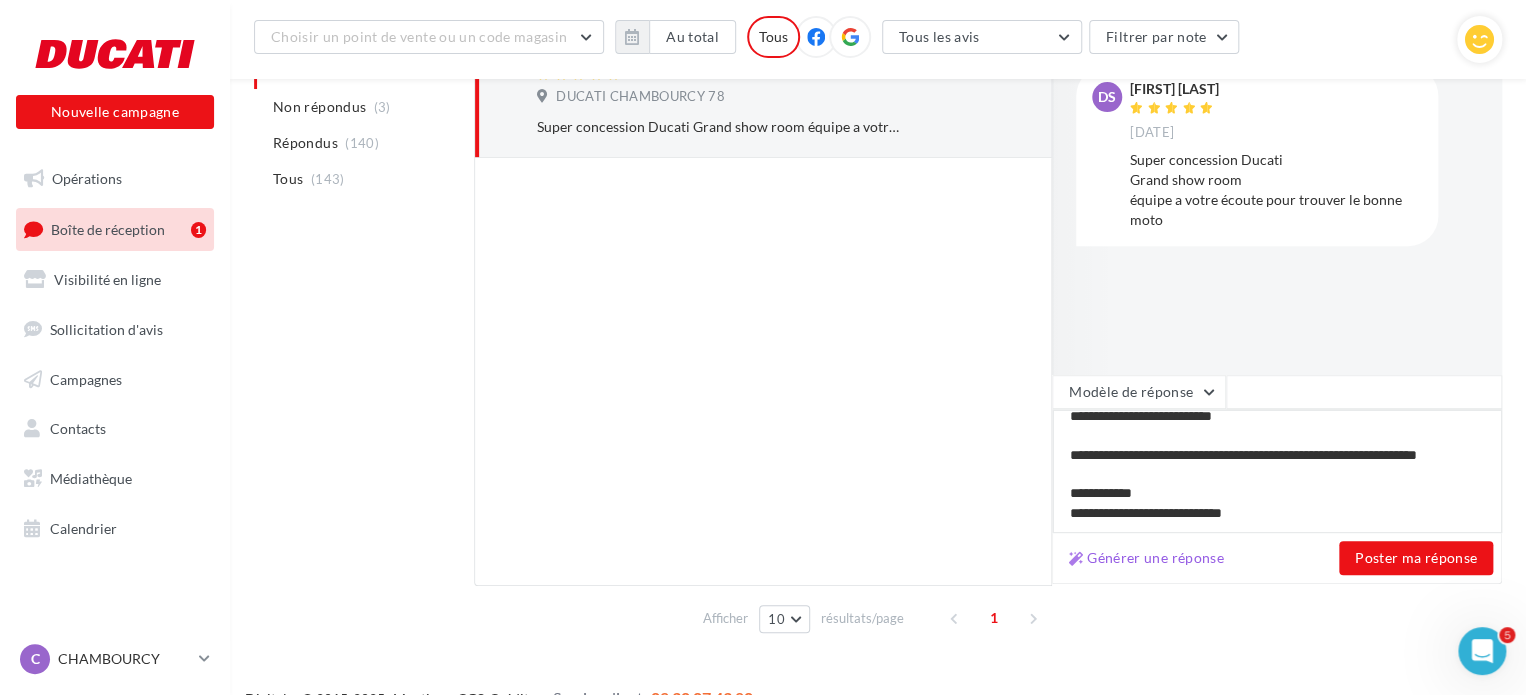 type on "**********" 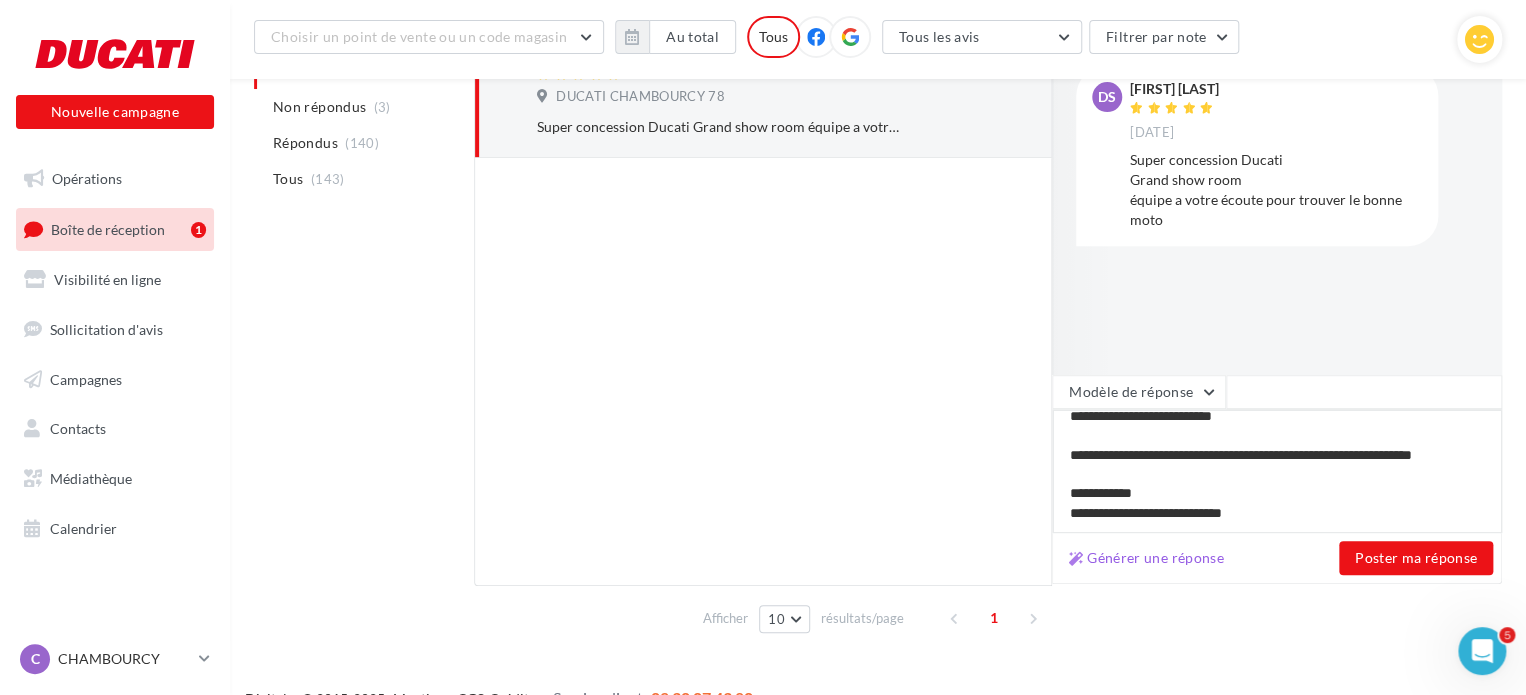 type on "**********" 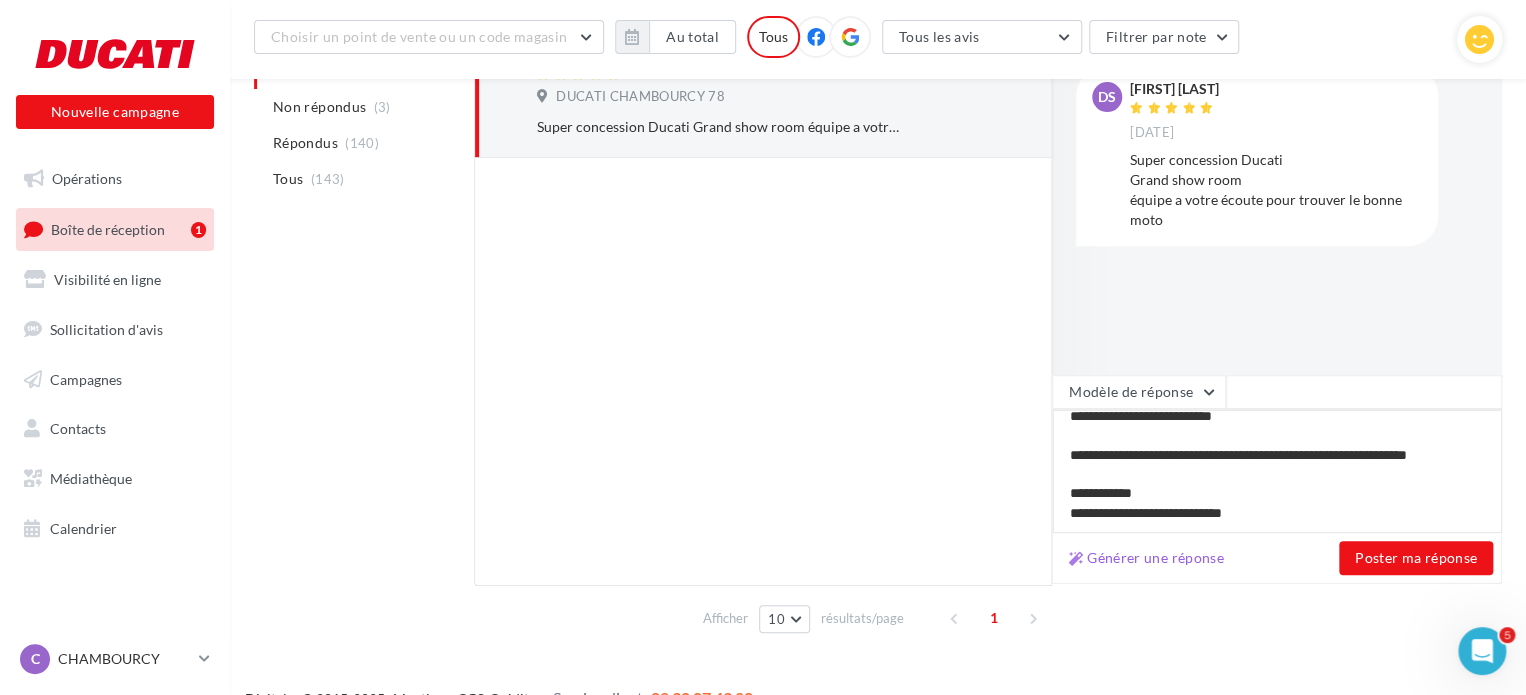 type on "**********" 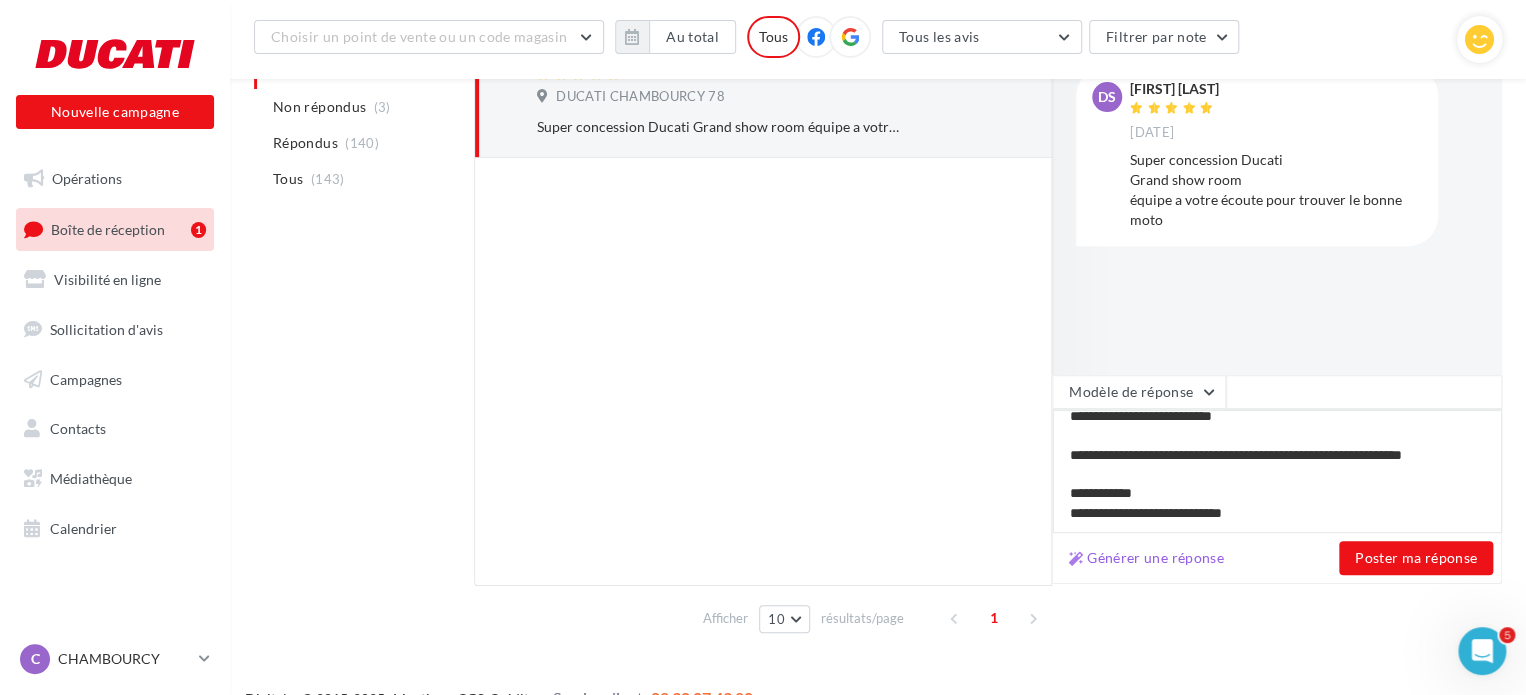 type on "**********" 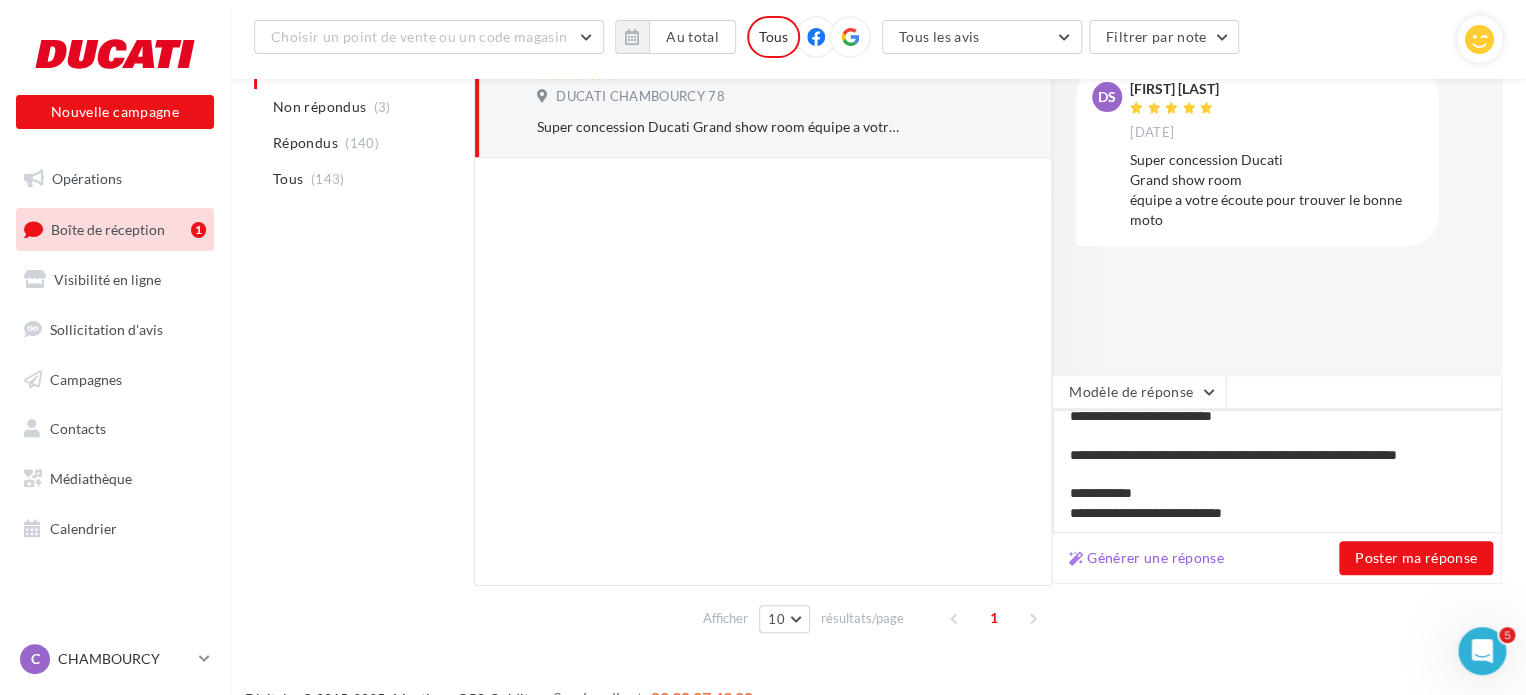 type on "**********" 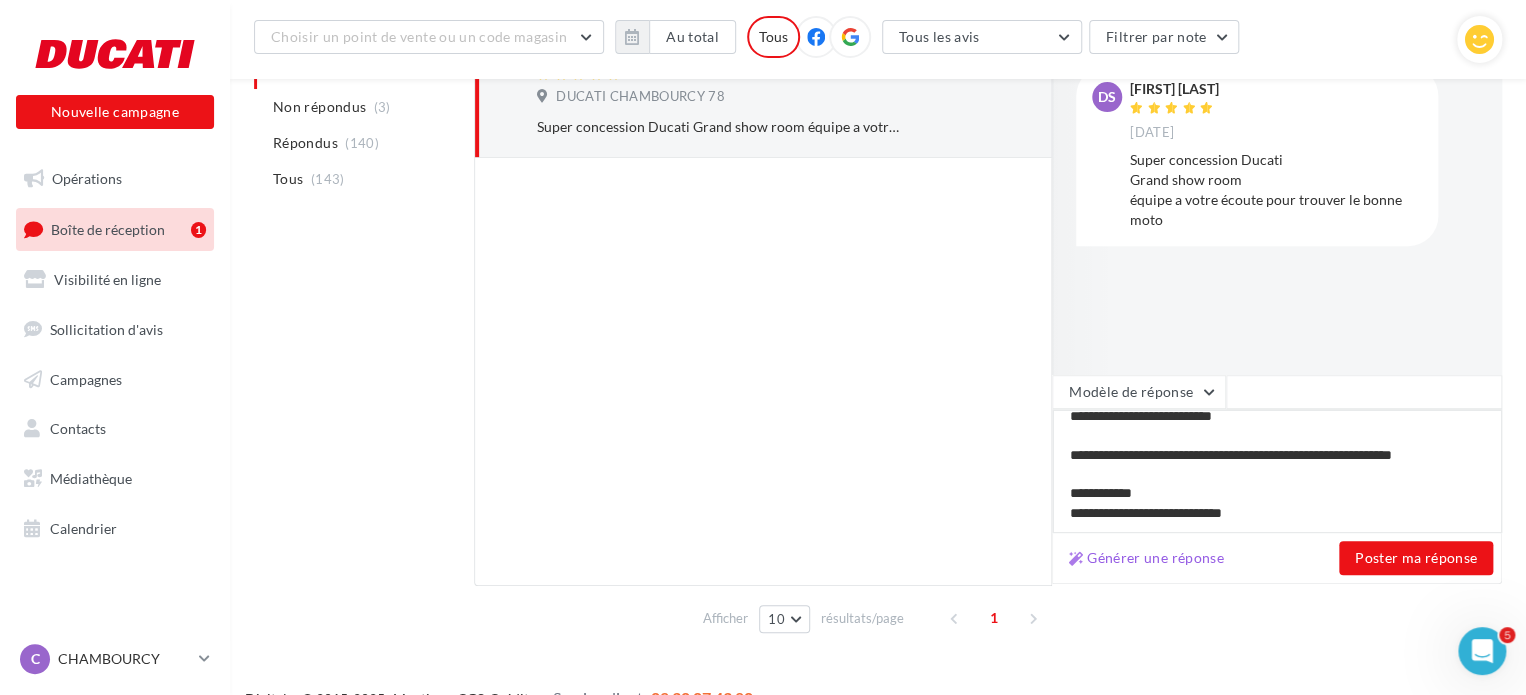 type on "**********" 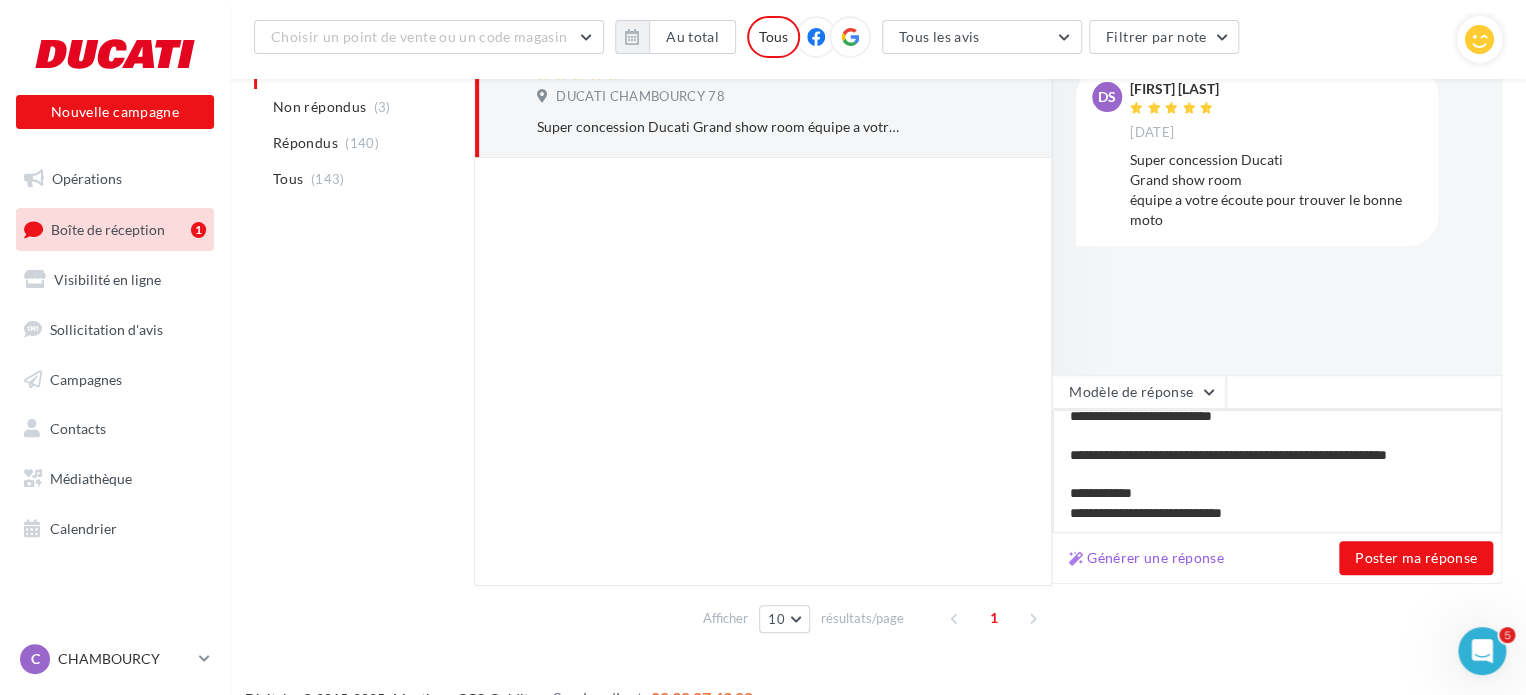 scroll, scrollTop: 164, scrollLeft: 0, axis: vertical 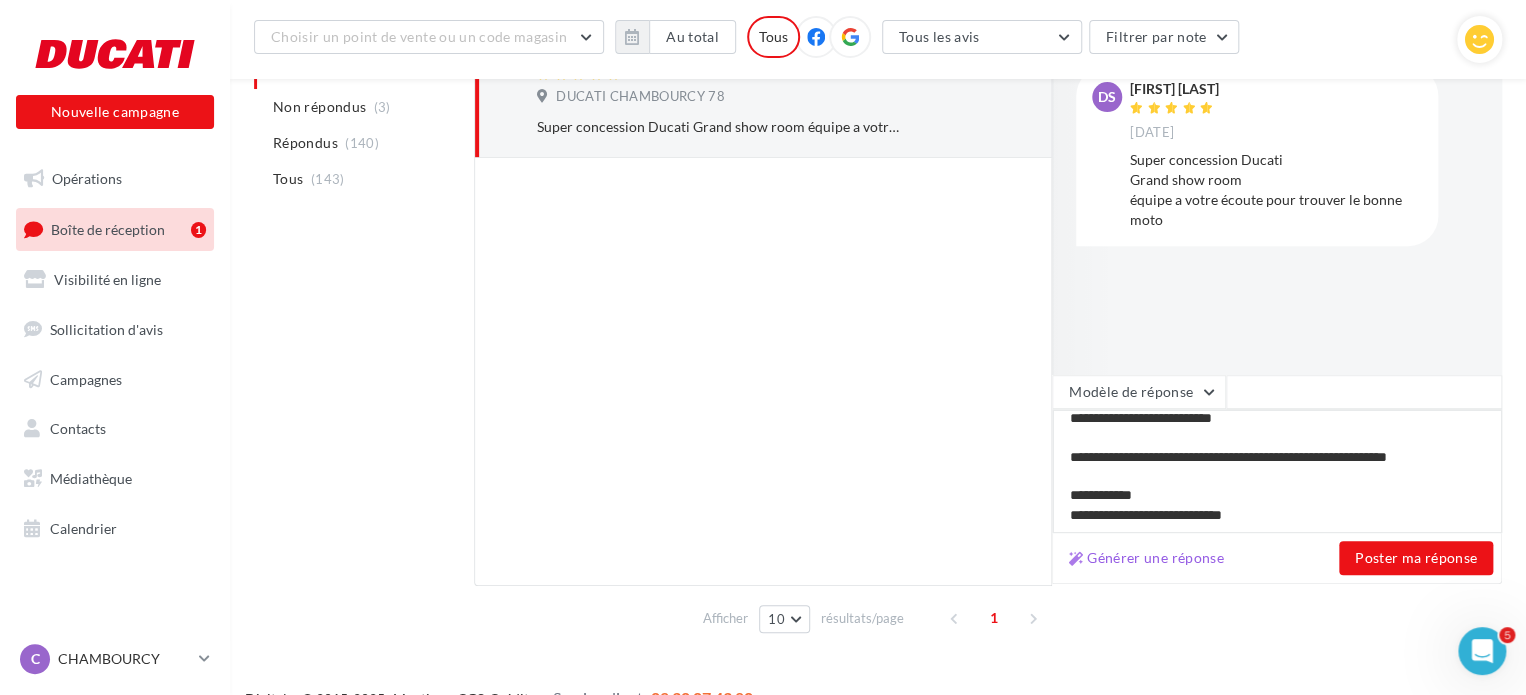 type on "**********" 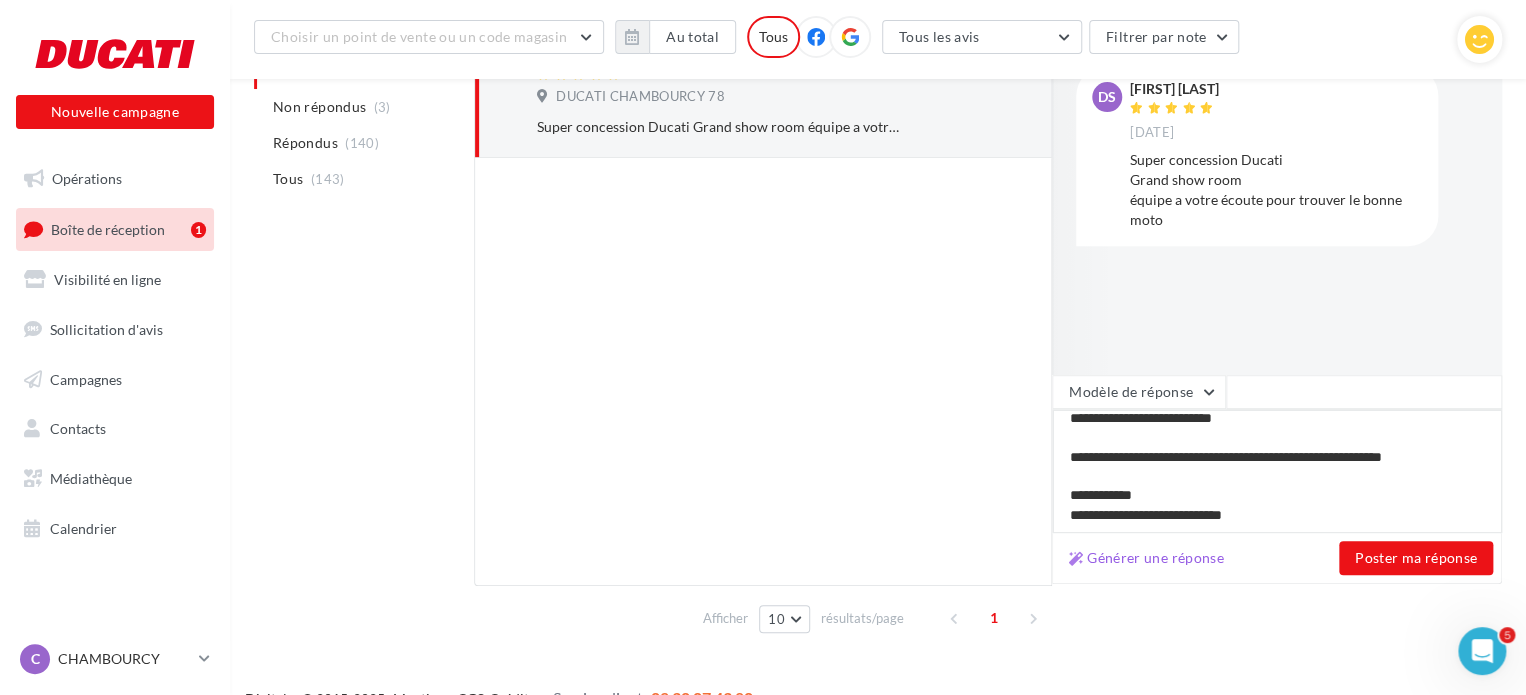 type on "**********" 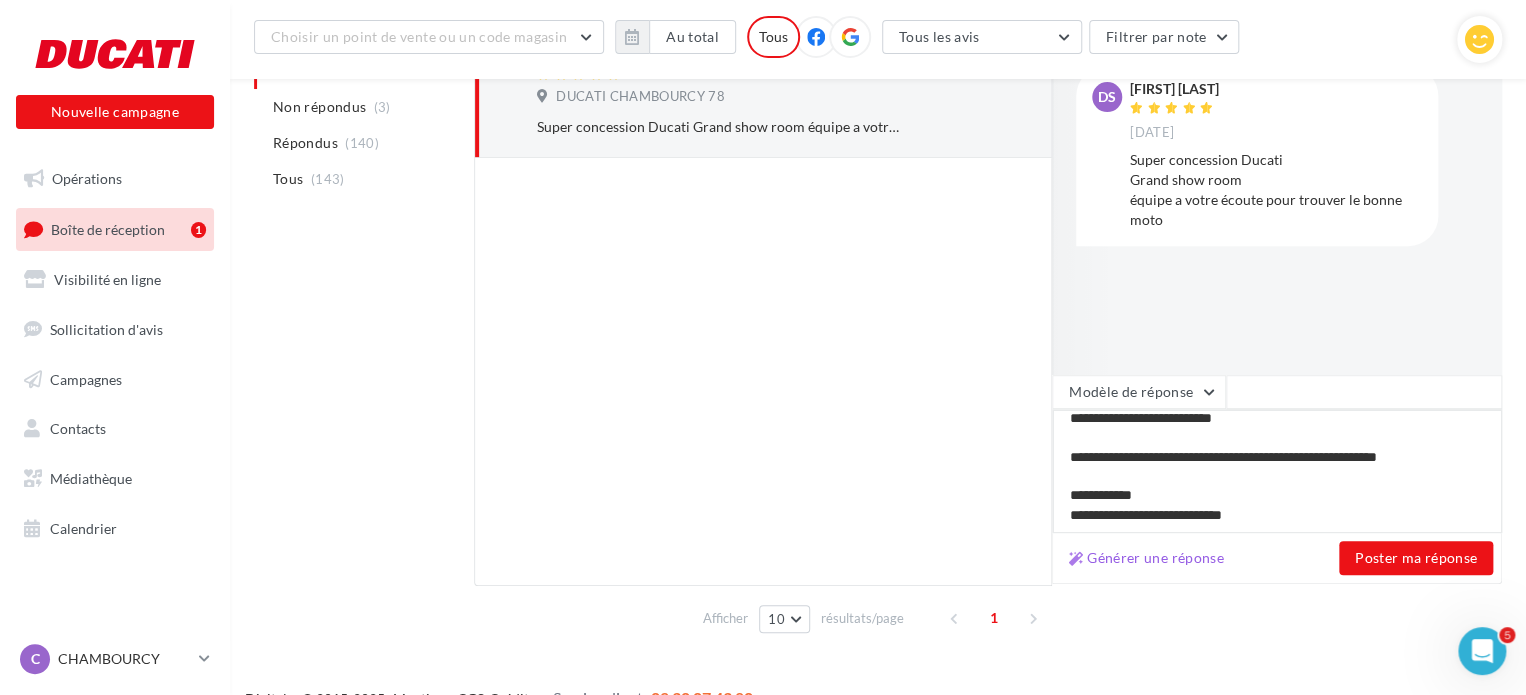 type on "**********" 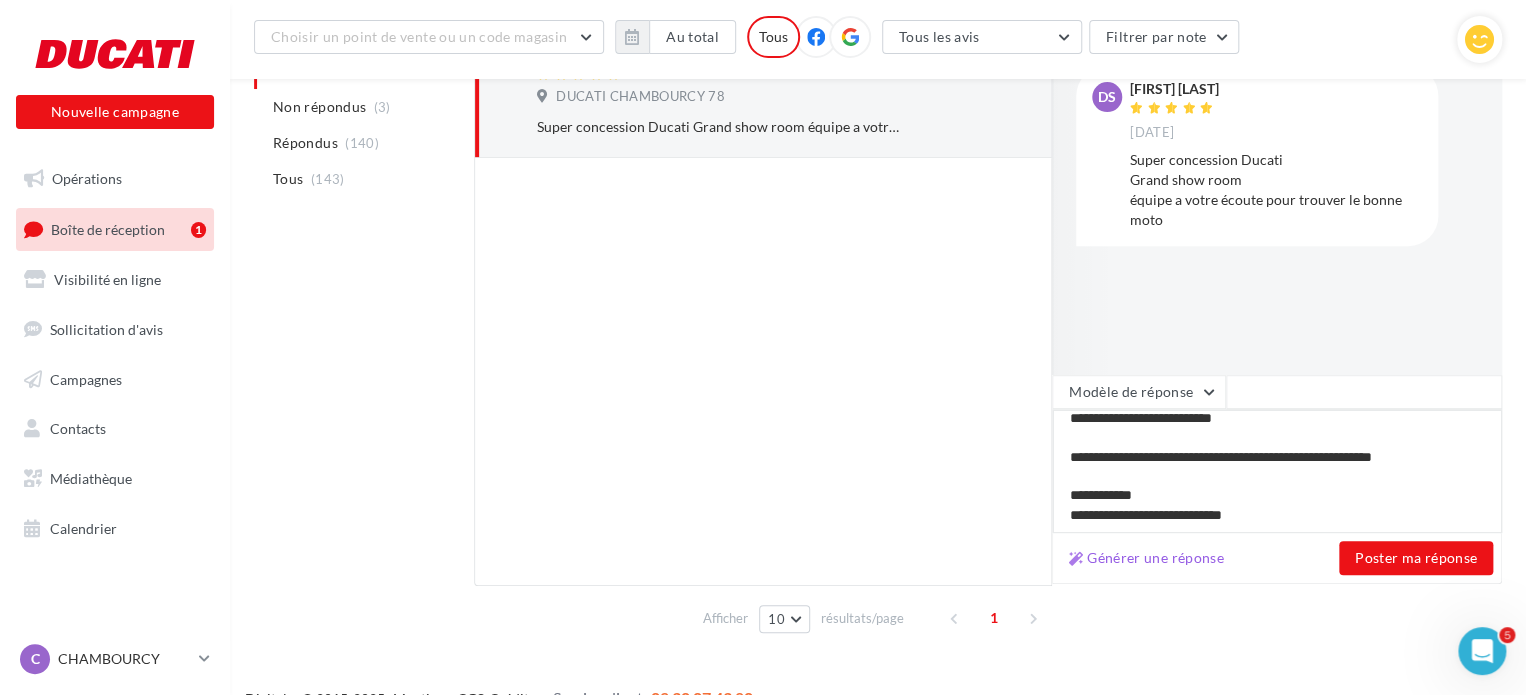 type on "**********" 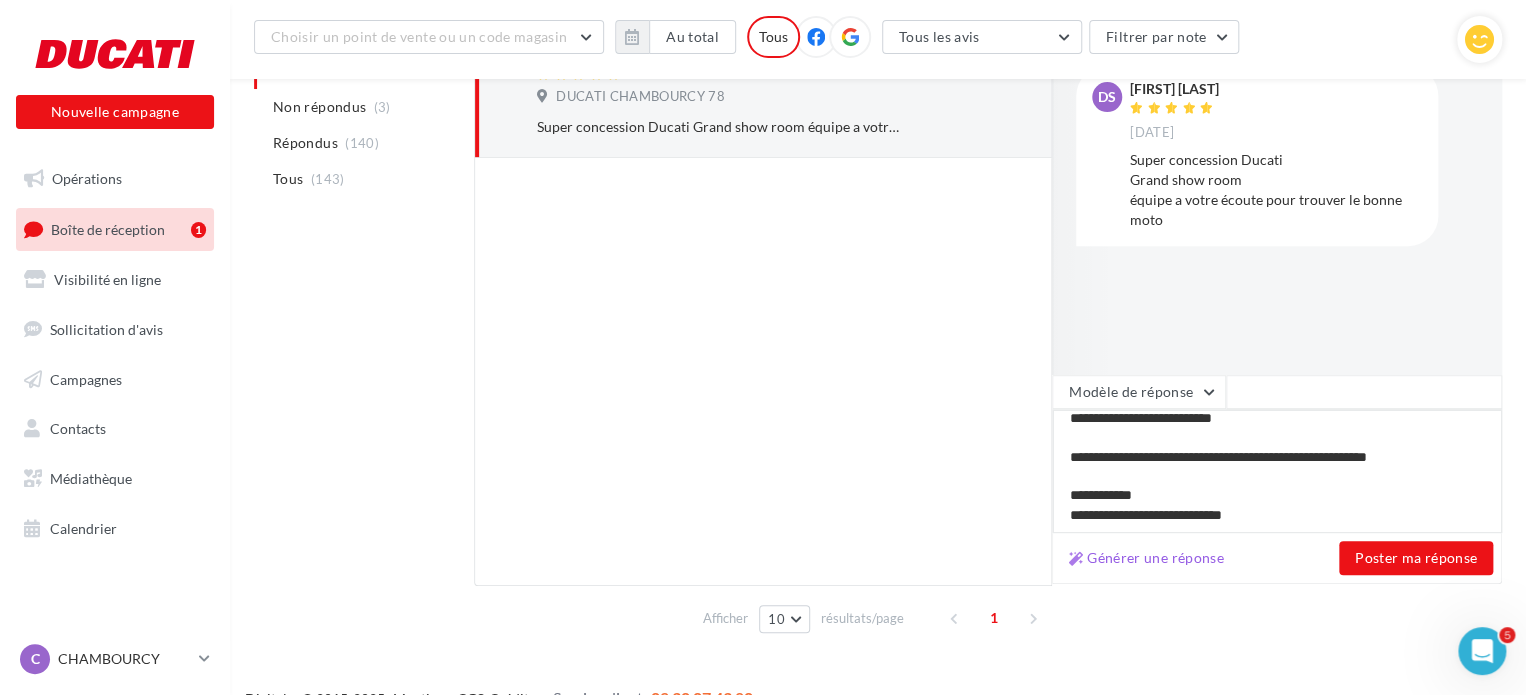 type on "**********" 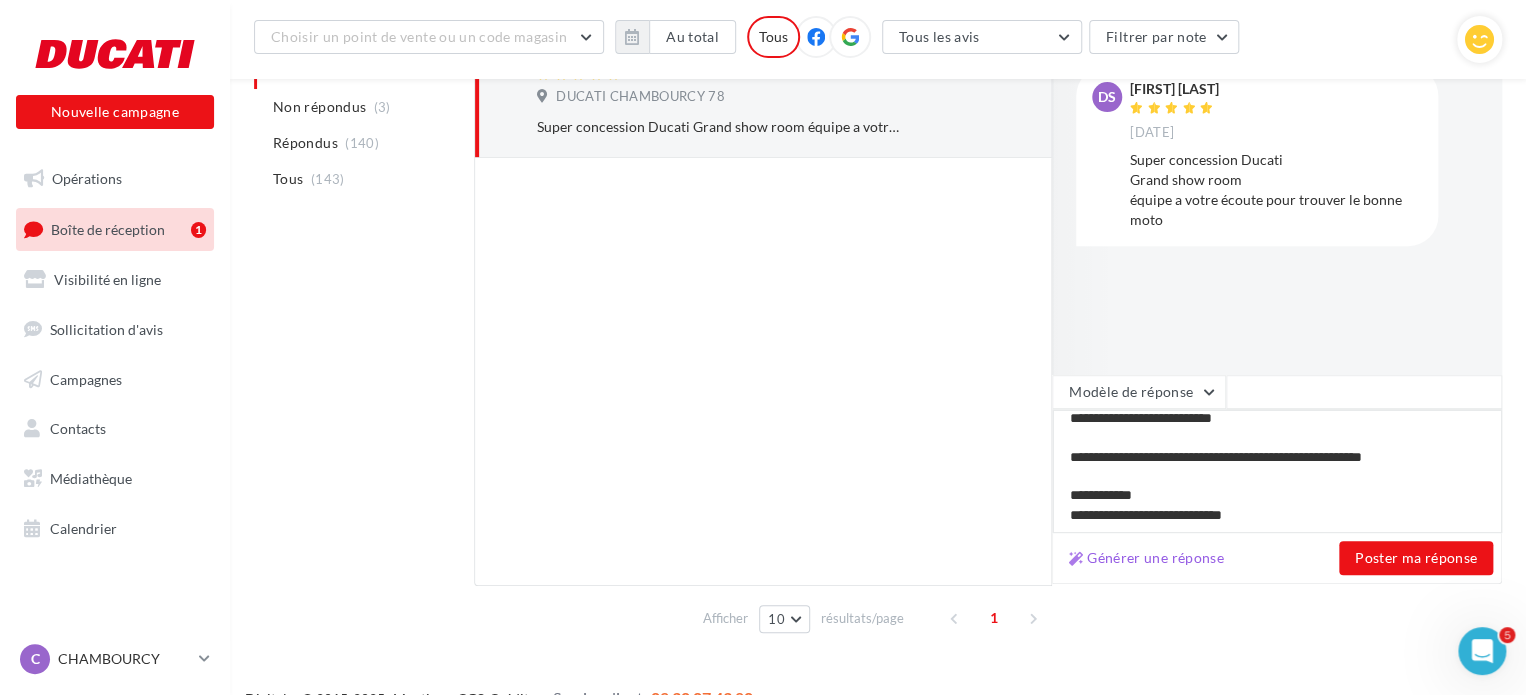 type on "**********" 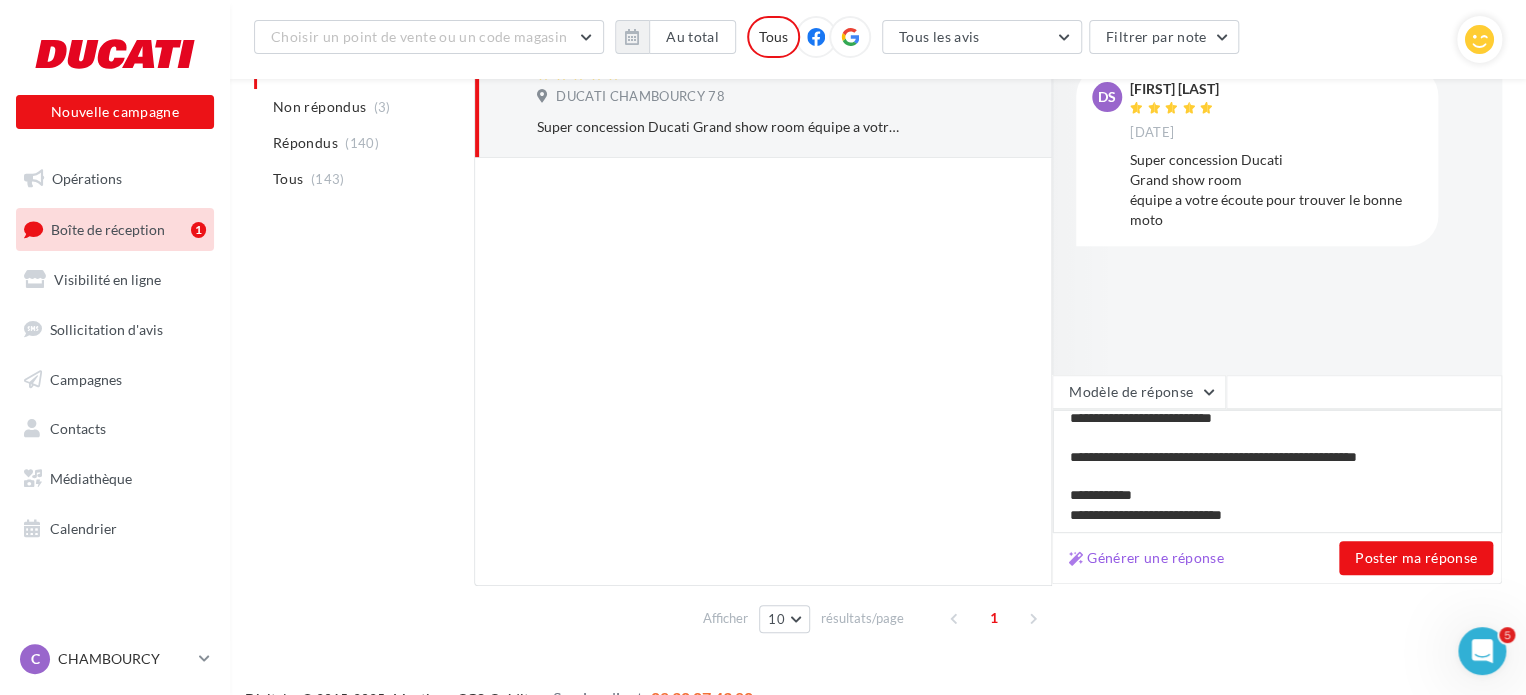 type on "**********" 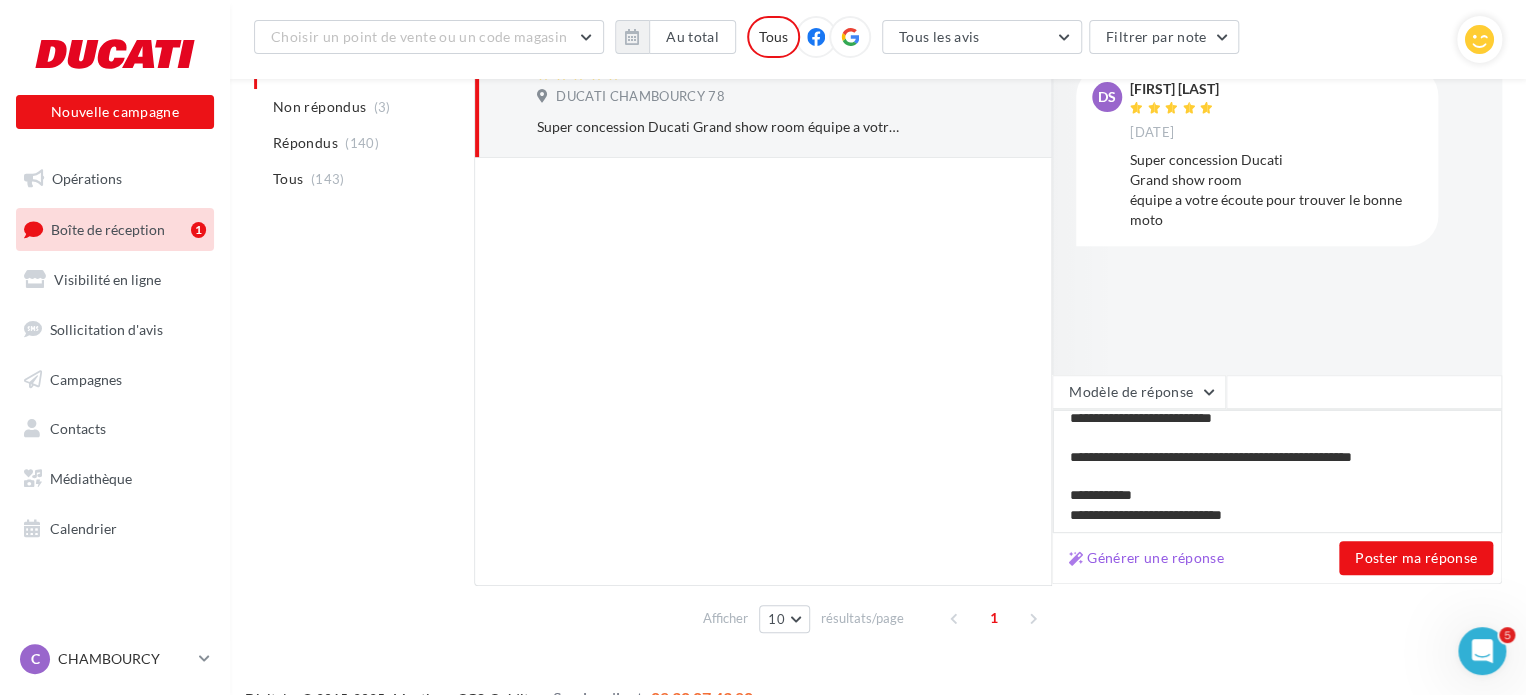 type on "**********" 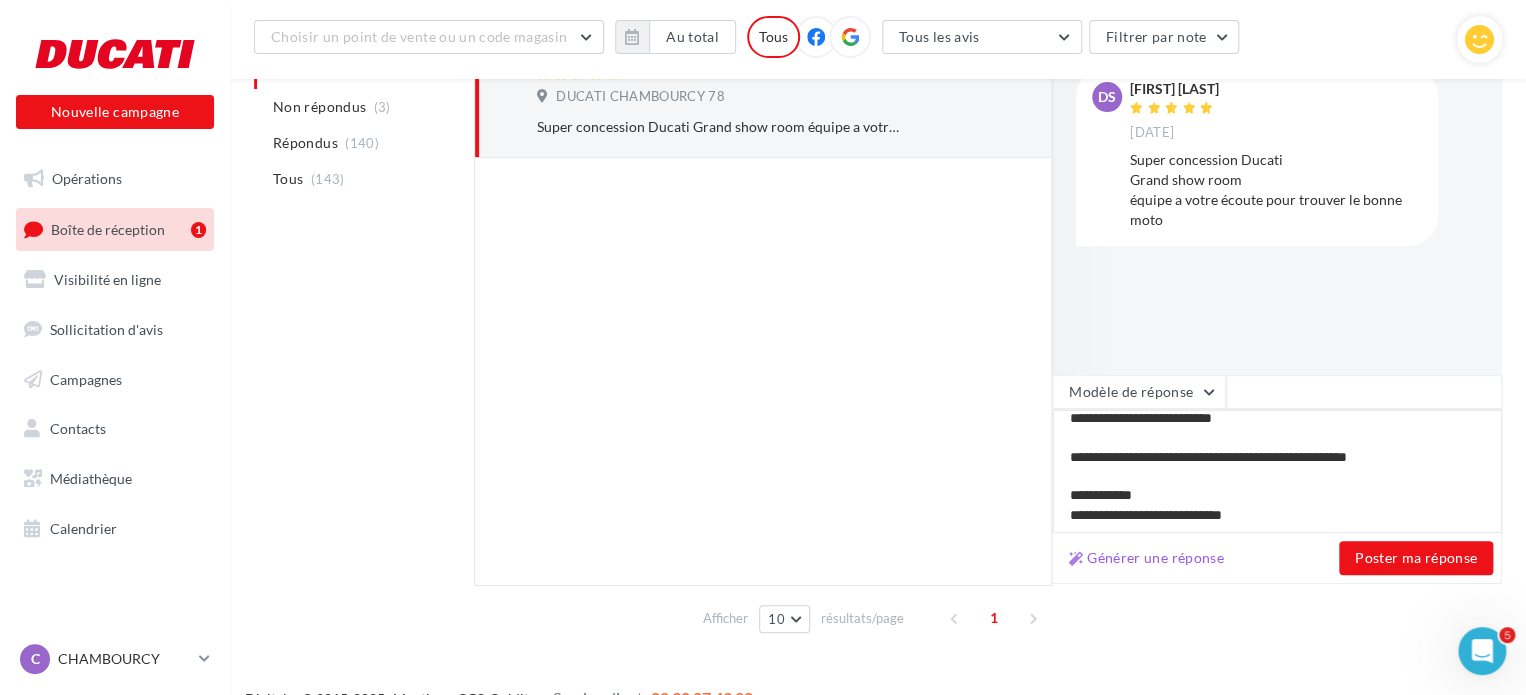 type on "**********" 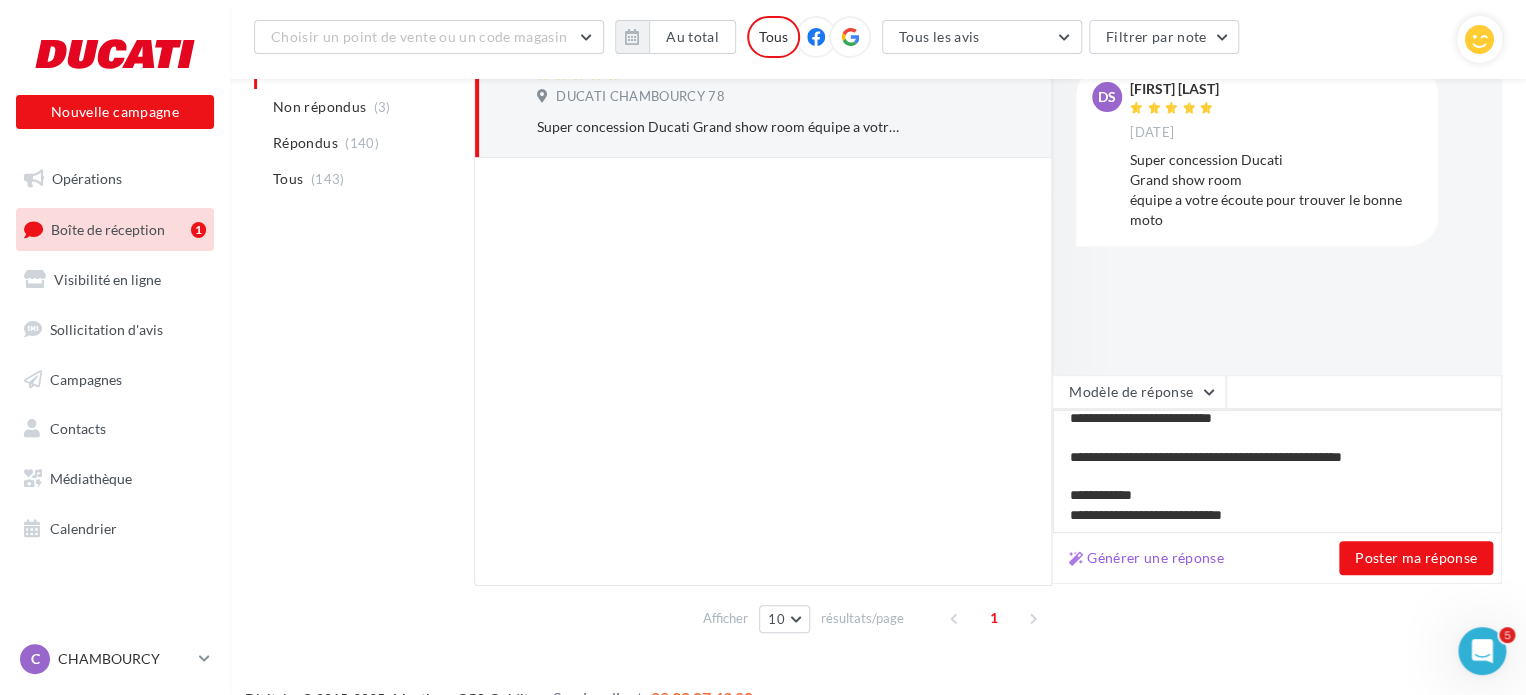 type on "**********" 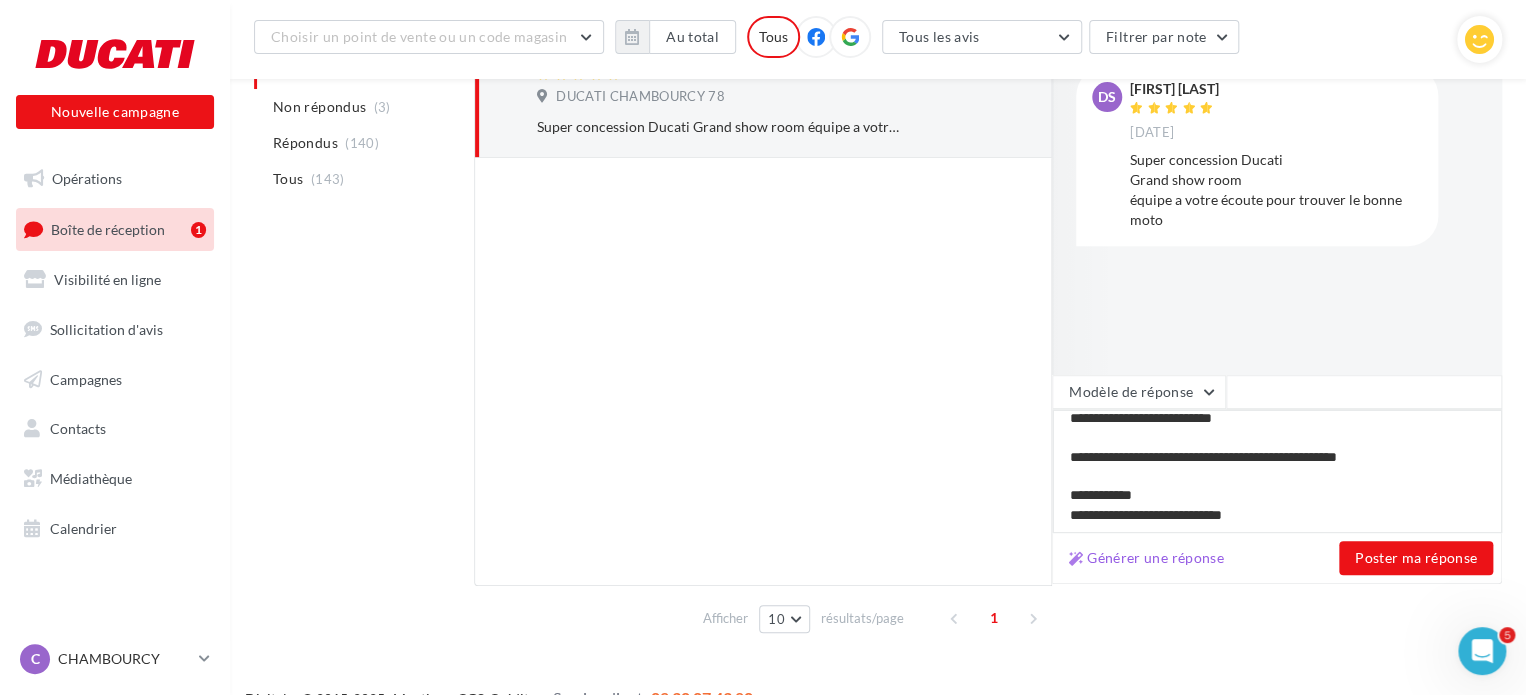 type on "**********" 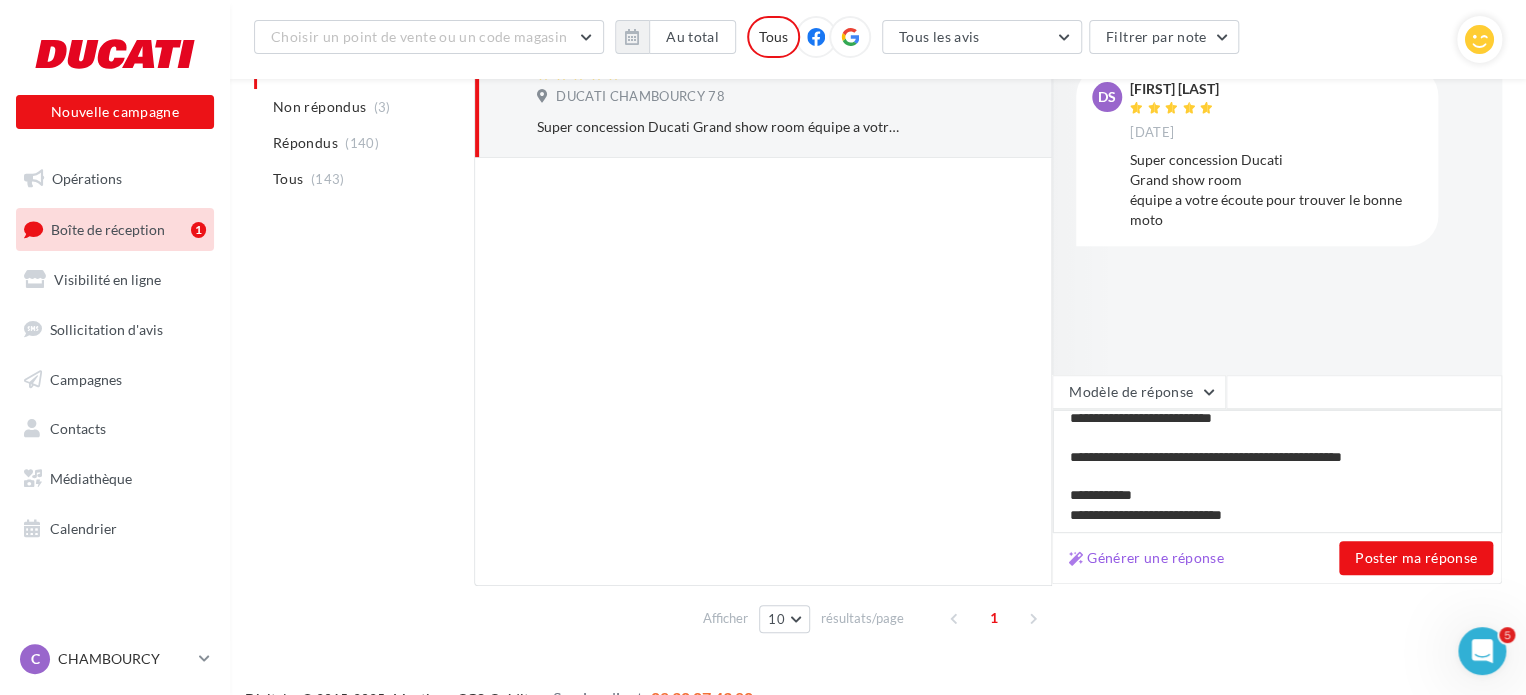 type on "**********" 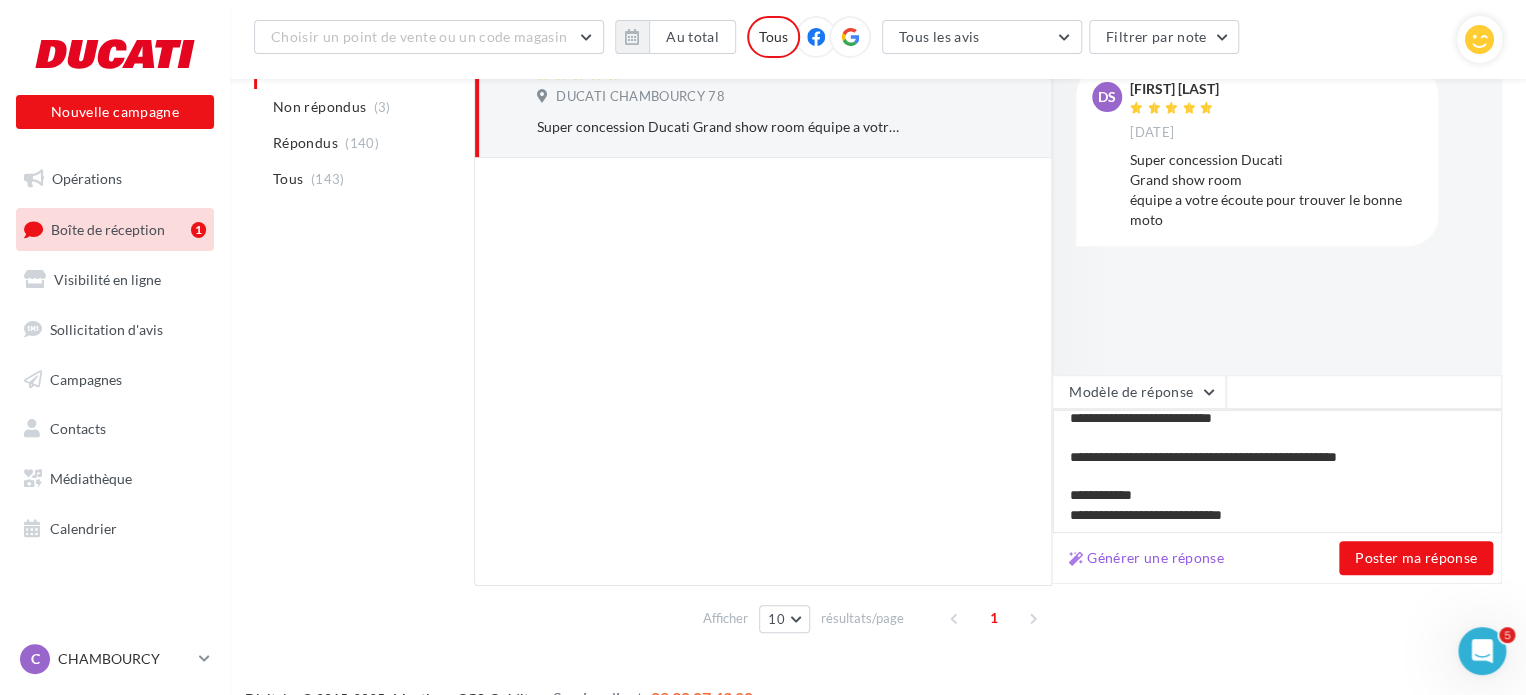 type on "**********" 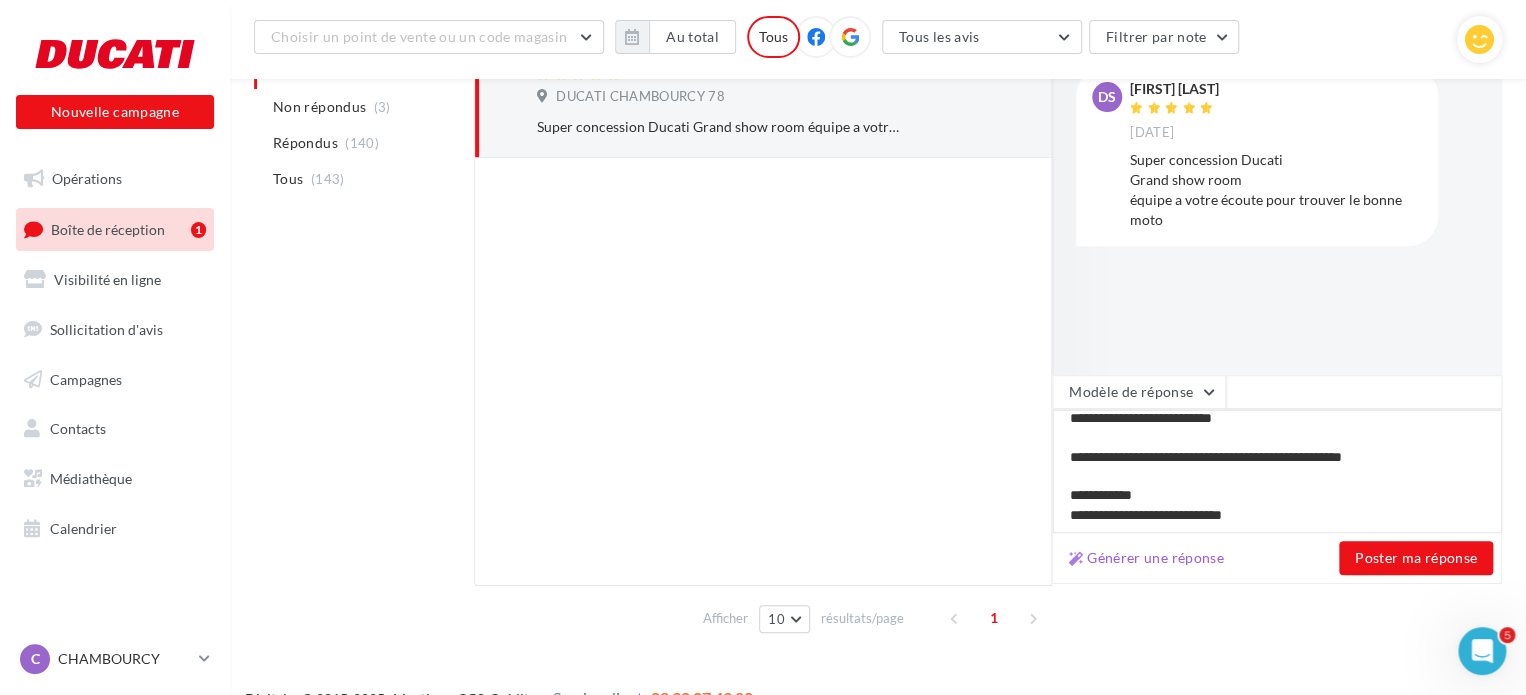 type on "**********" 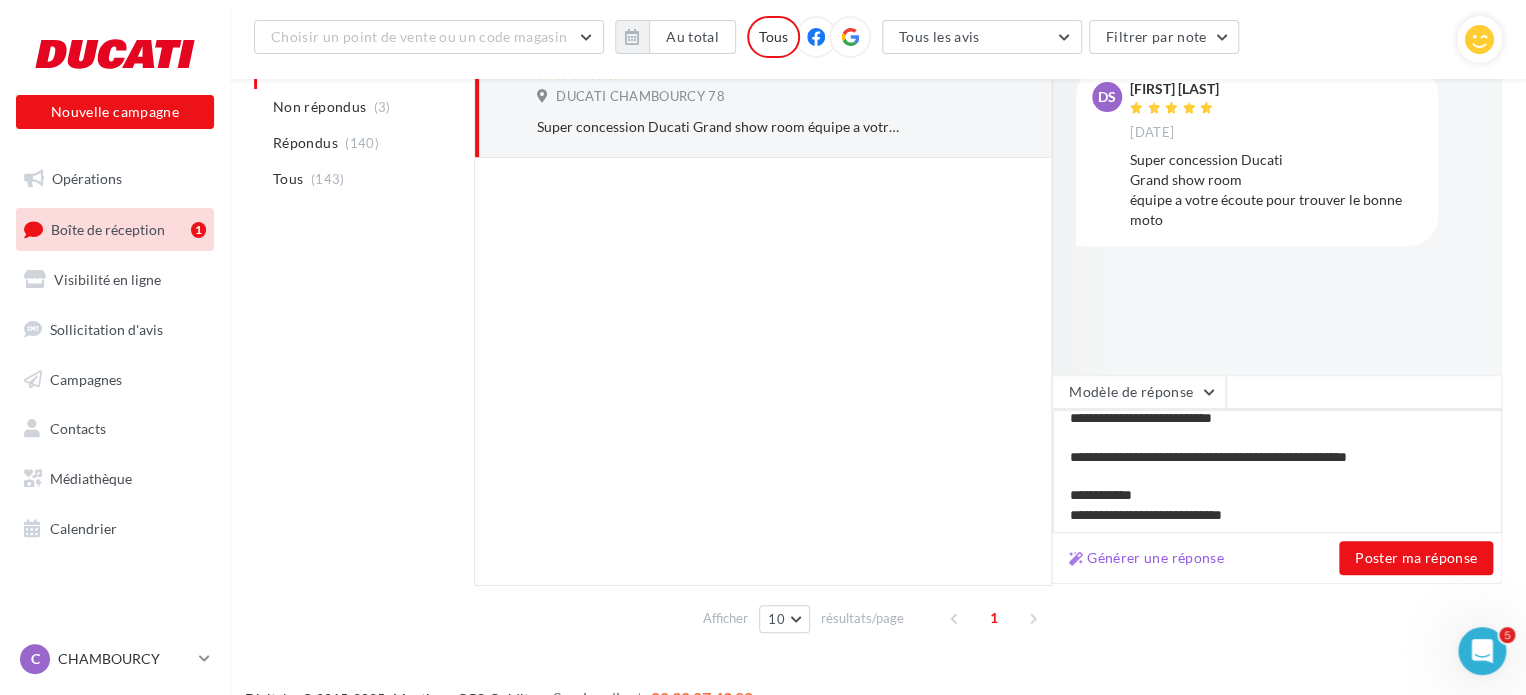 drag, startPoint x: 1143, startPoint y: 492, endPoint x: 1052, endPoint y: 500, distance: 91.350975 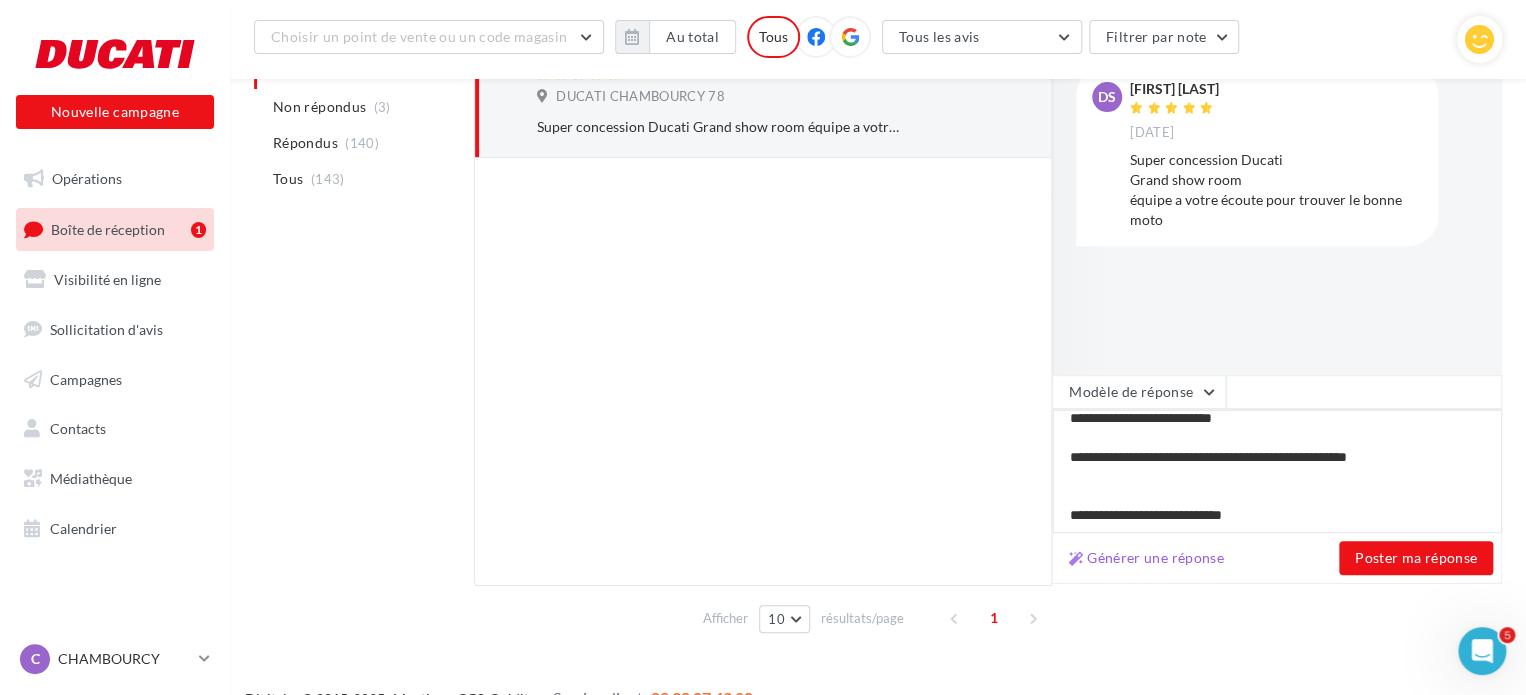 type on "**********" 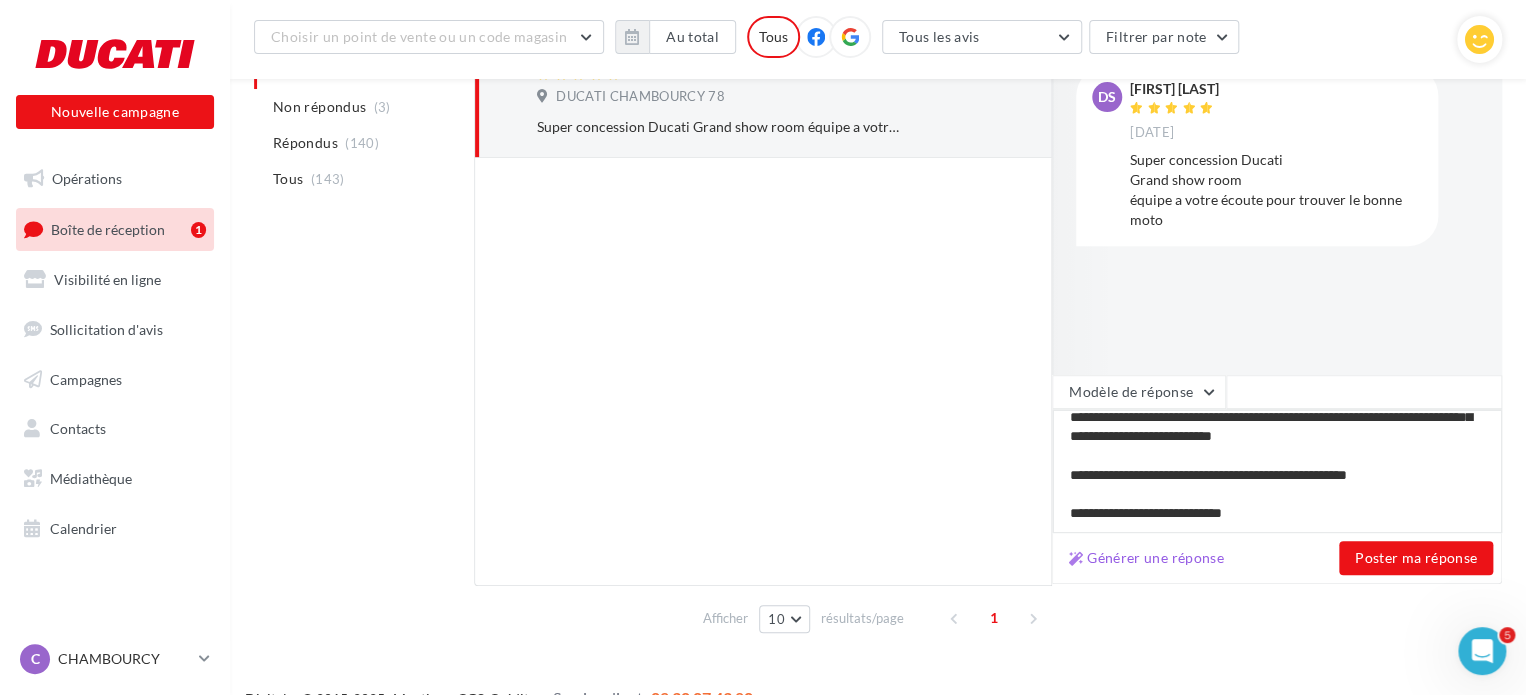 scroll, scrollTop: 145, scrollLeft: 0, axis: vertical 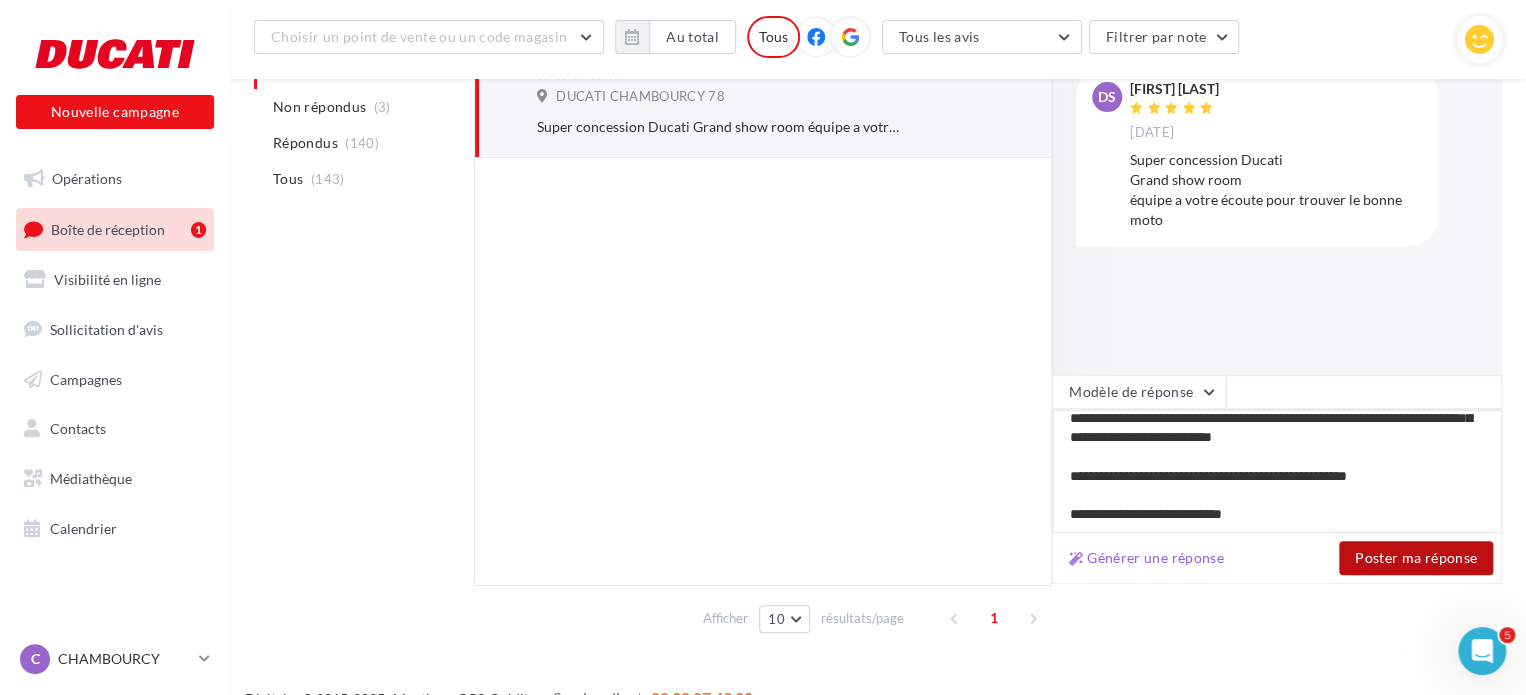 type on "**********" 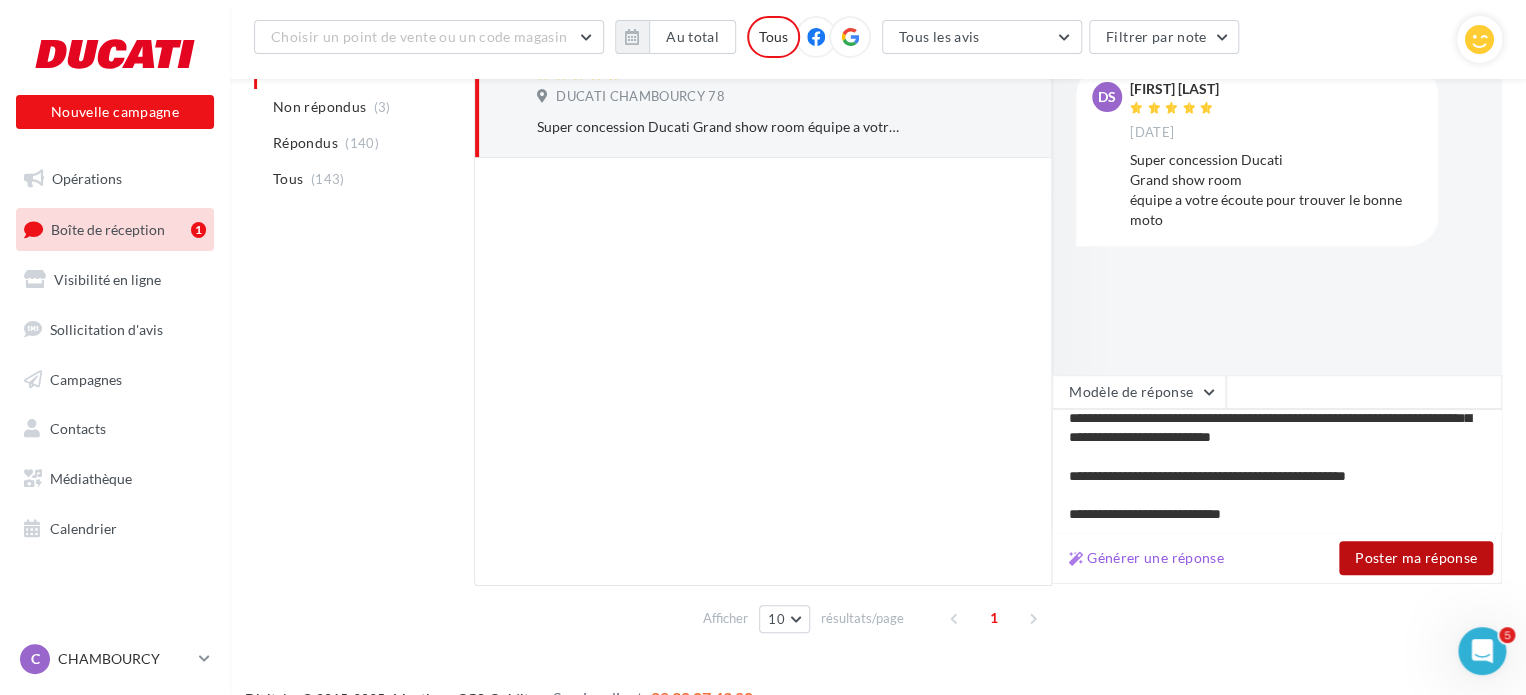scroll, scrollTop: 144, scrollLeft: 0, axis: vertical 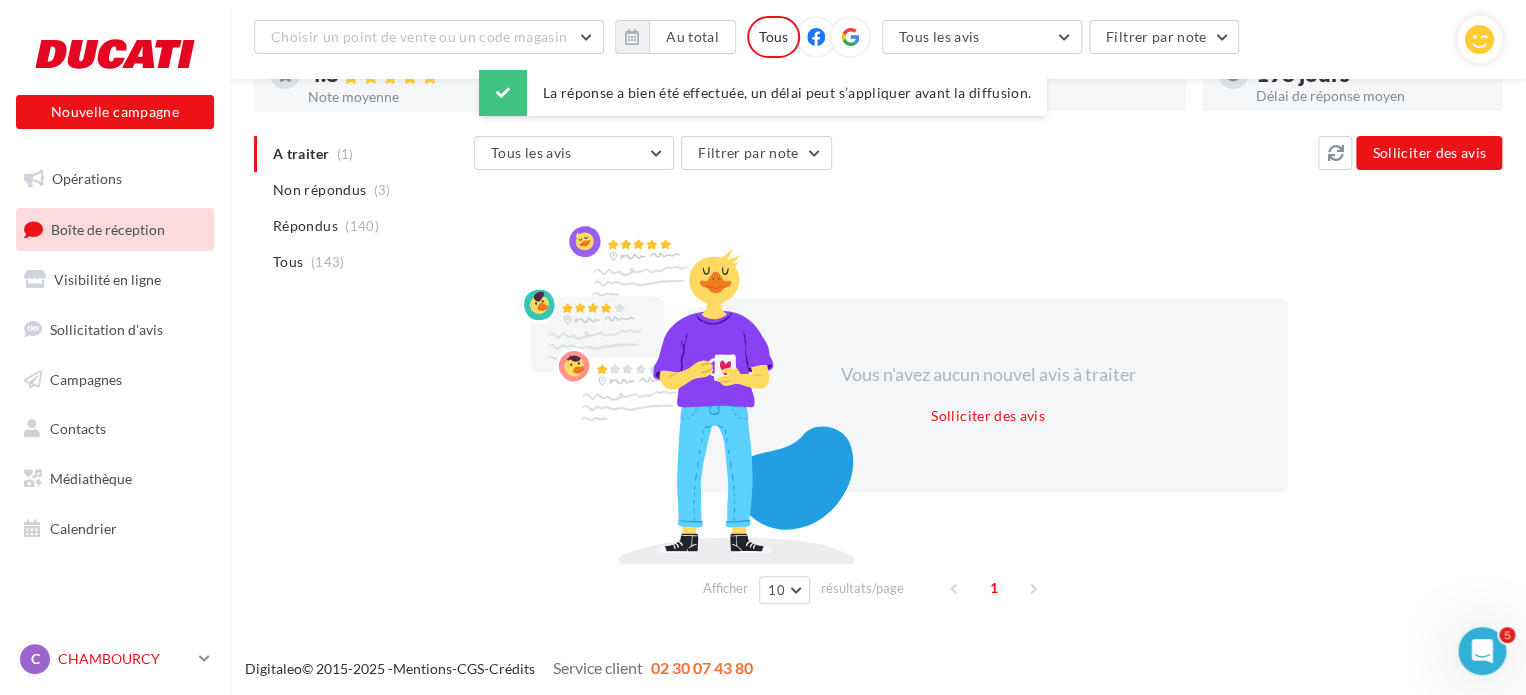 click on "CHAMBOURCY" at bounding box center [124, 659] 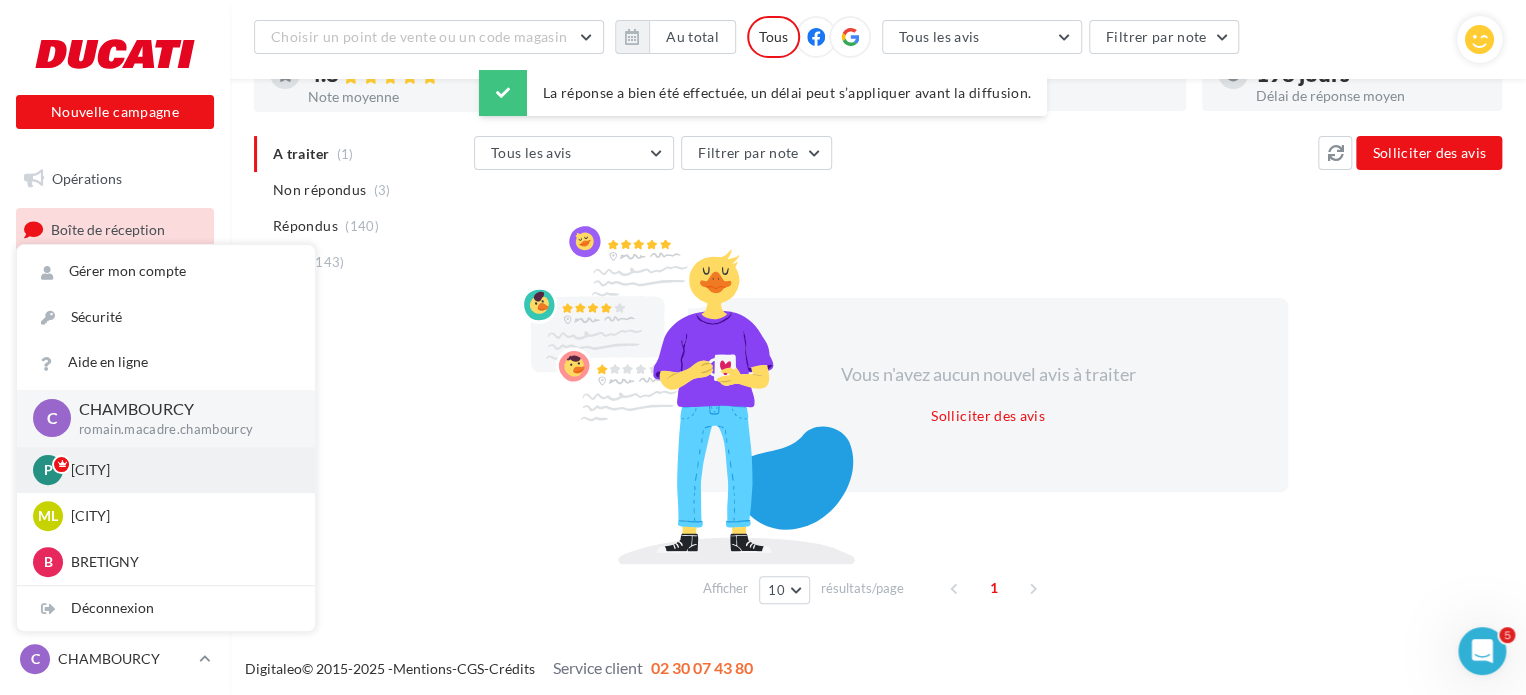 click on "P [CITY] romain.macadre.example.com" at bounding box center [166, 470] 